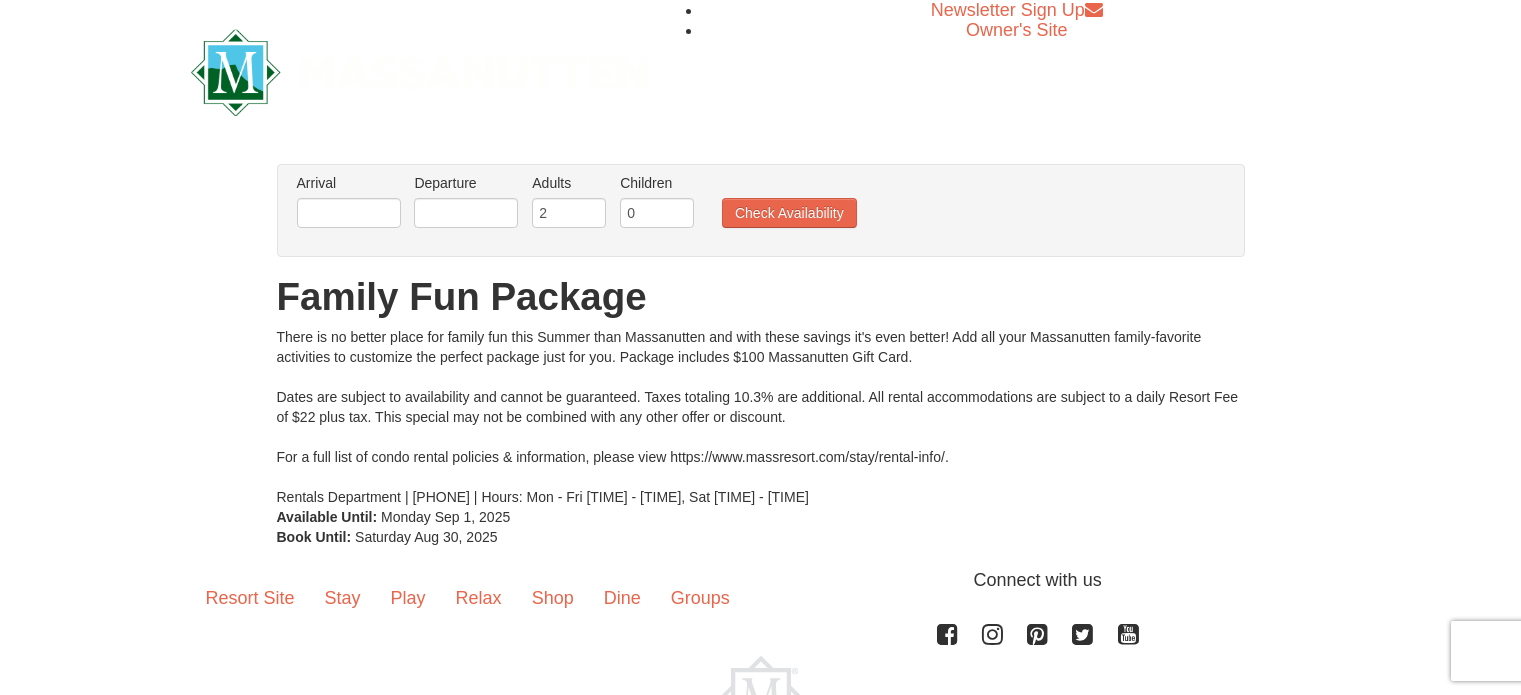 scroll, scrollTop: 0, scrollLeft: 0, axis: both 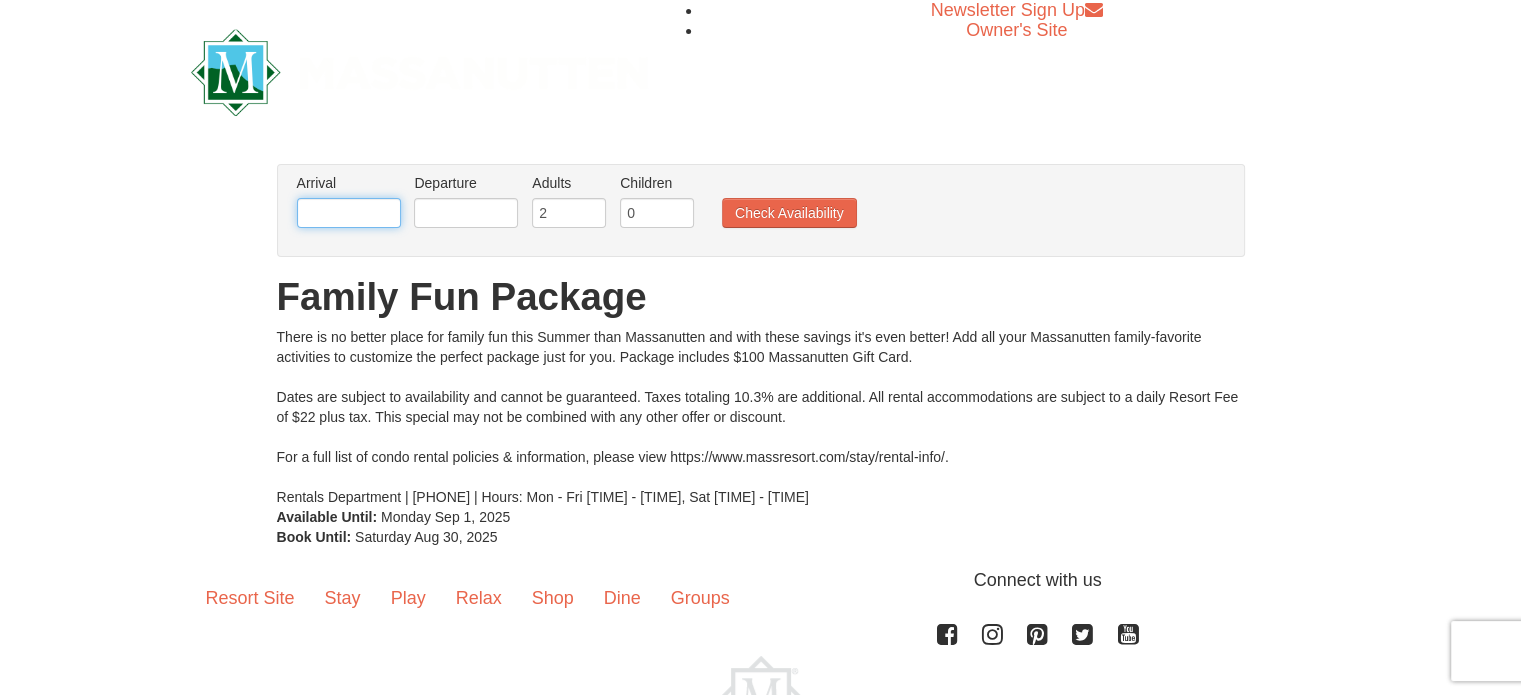 click at bounding box center [349, 213] 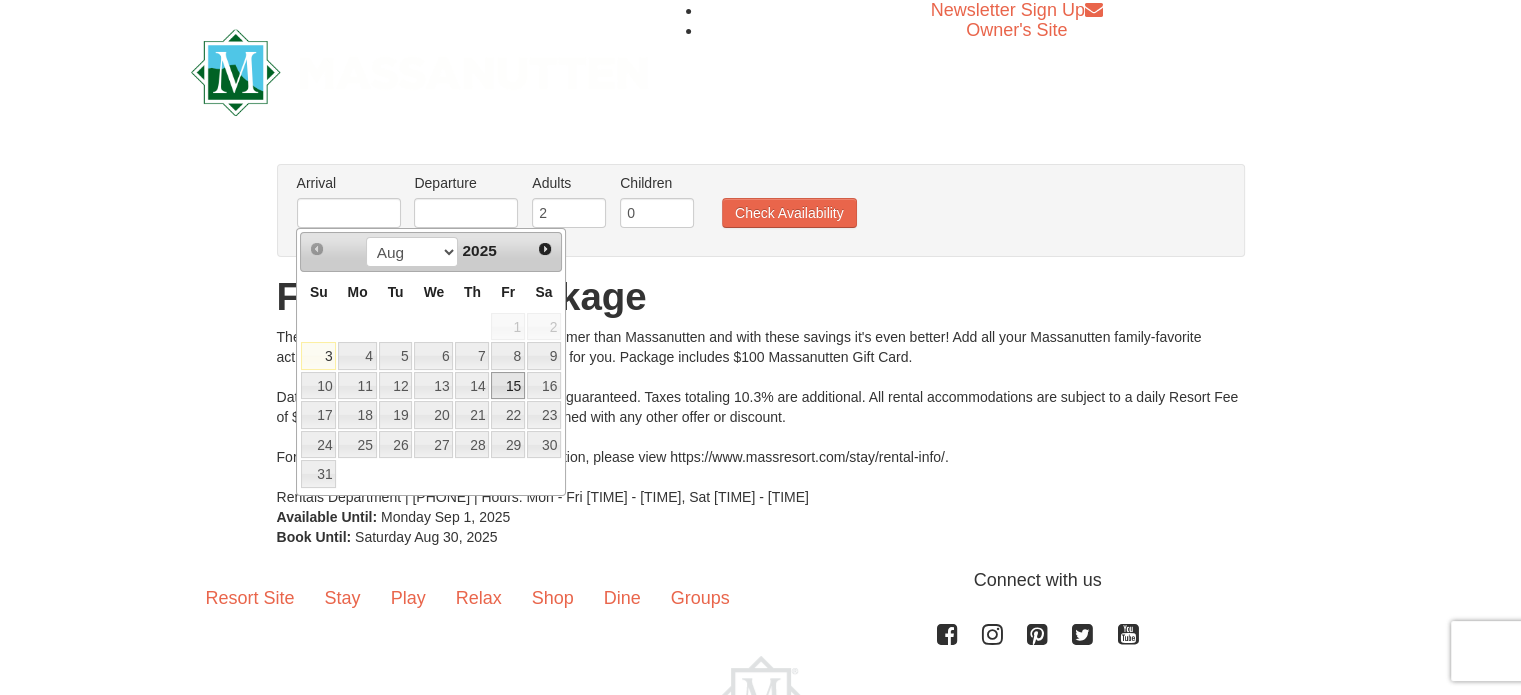 click on "15" at bounding box center [508, 386] 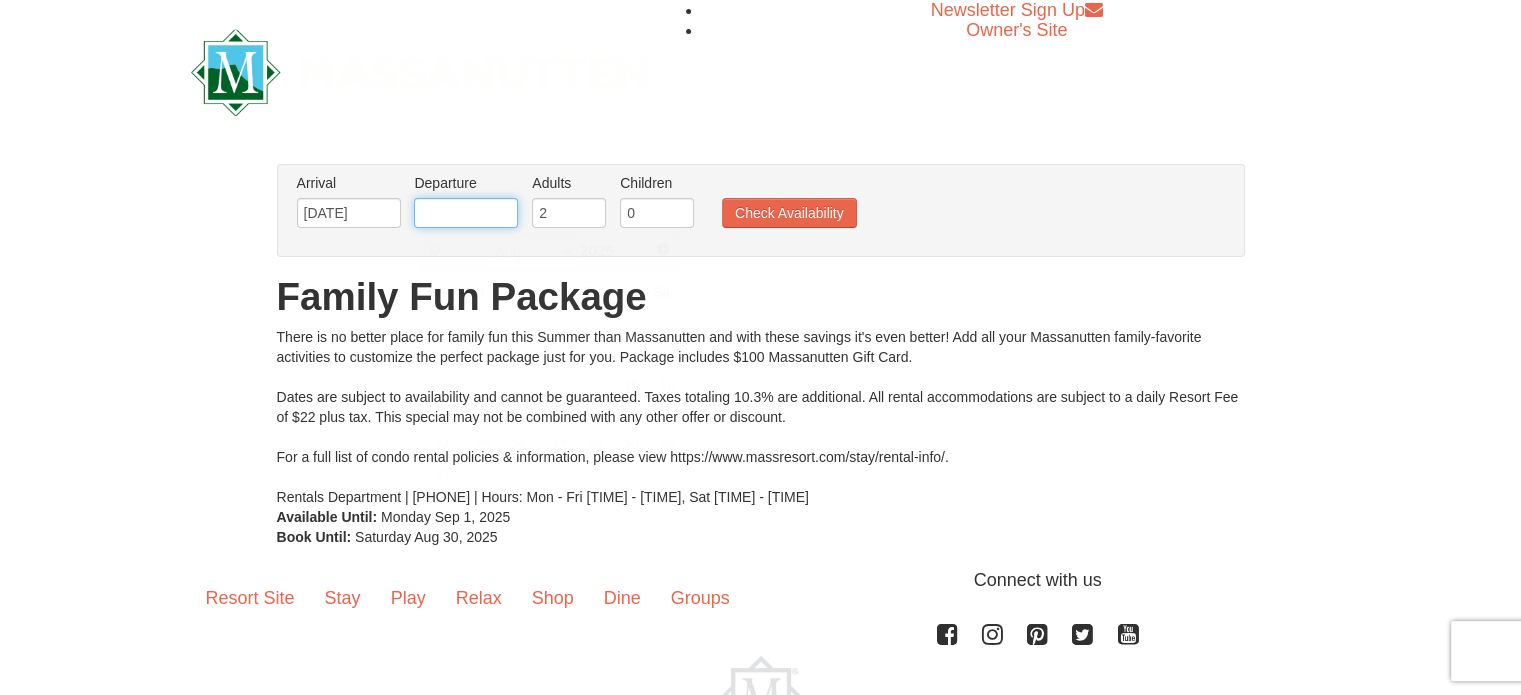 click at bounding box center (466, 213) 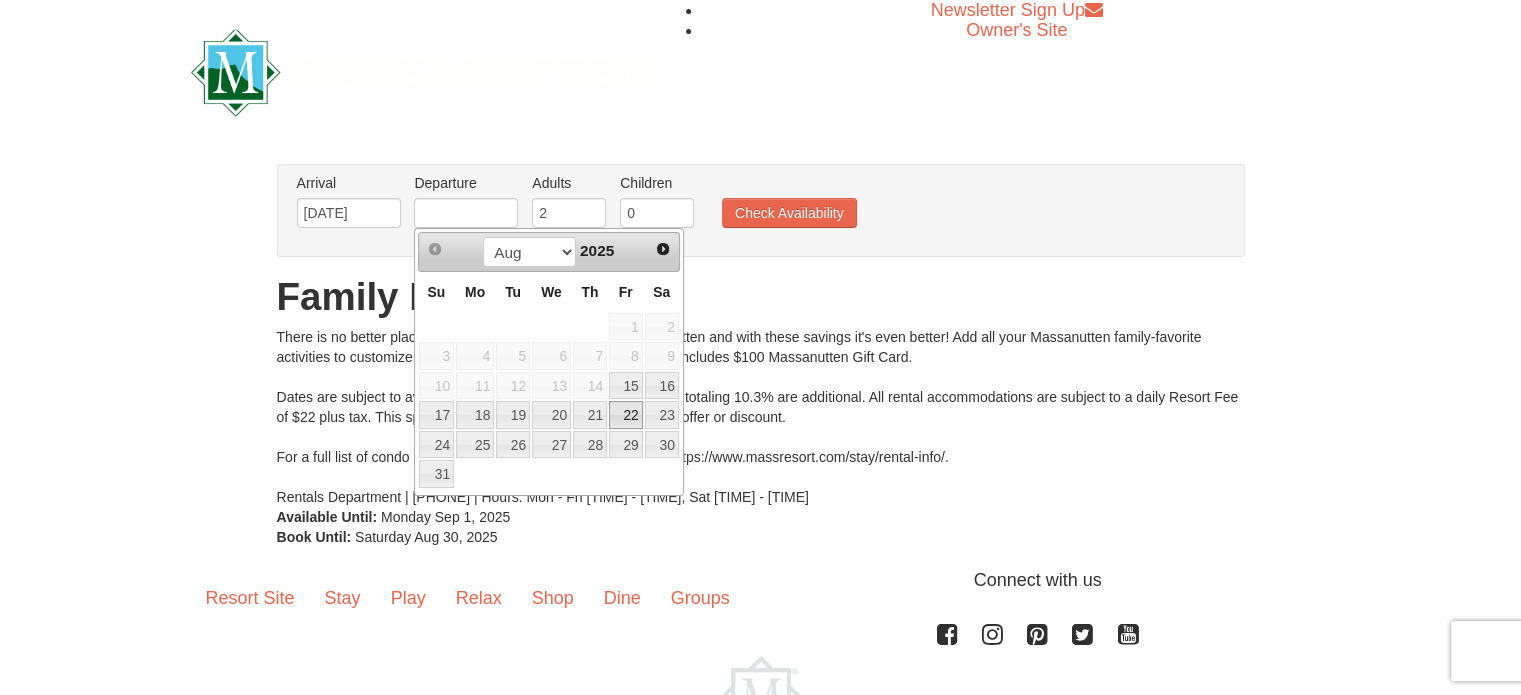 click on "22" at bounding box center [626, 415] 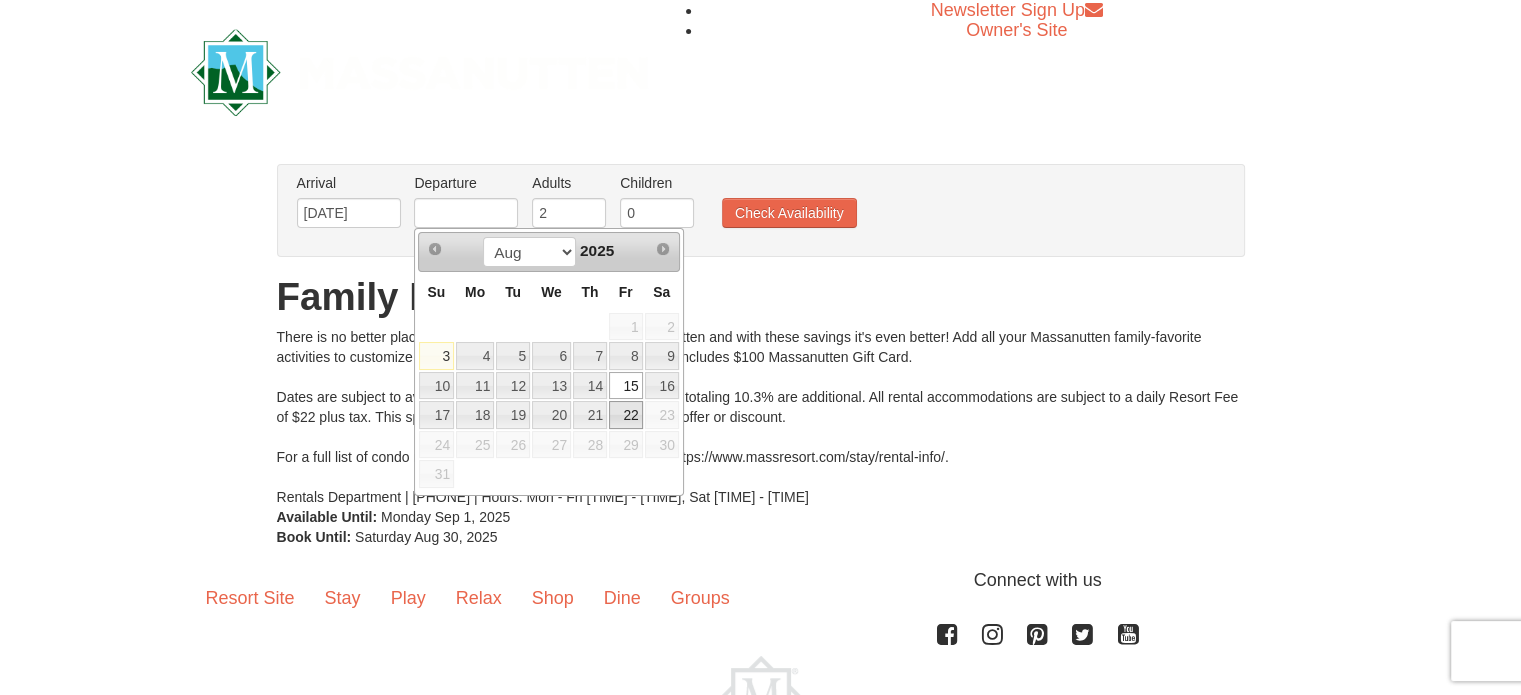 type on "[DATE]" 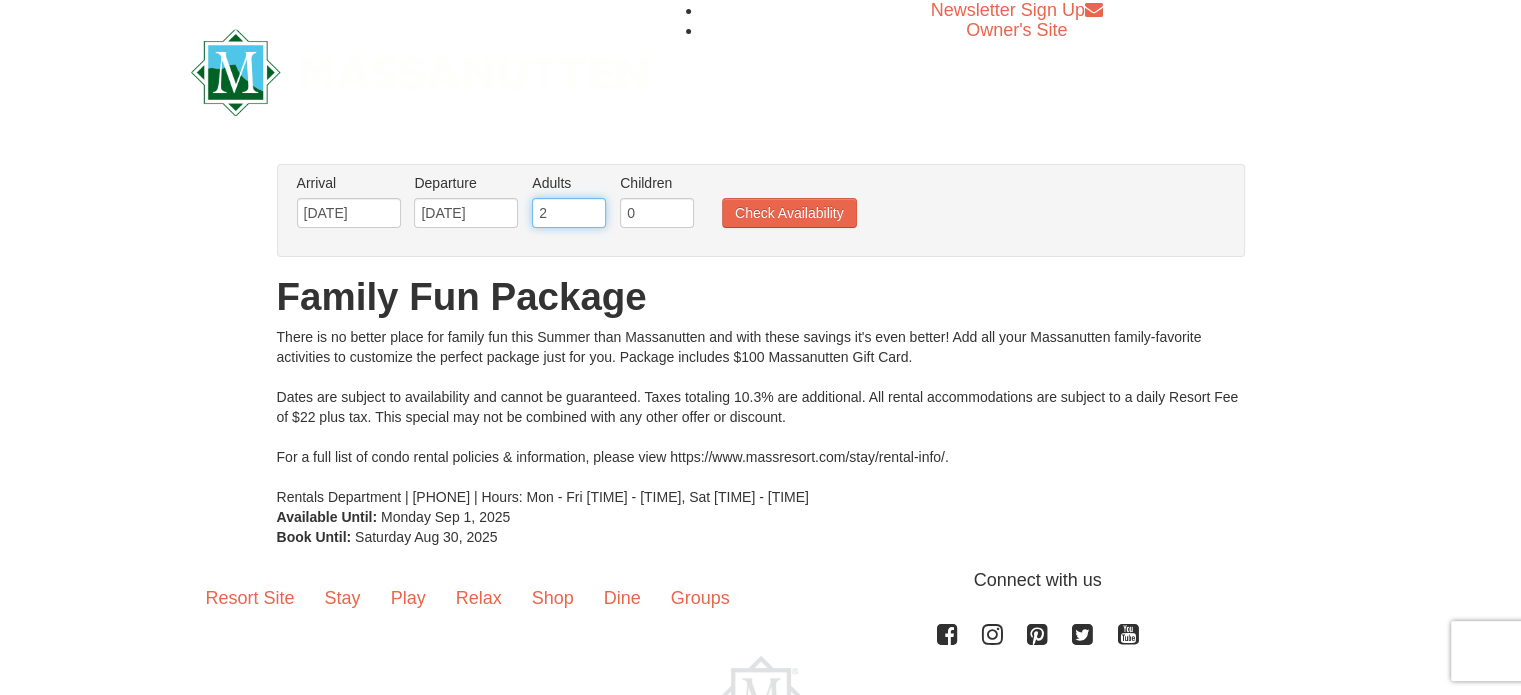 click on "2" at bounding box center [569, 213] 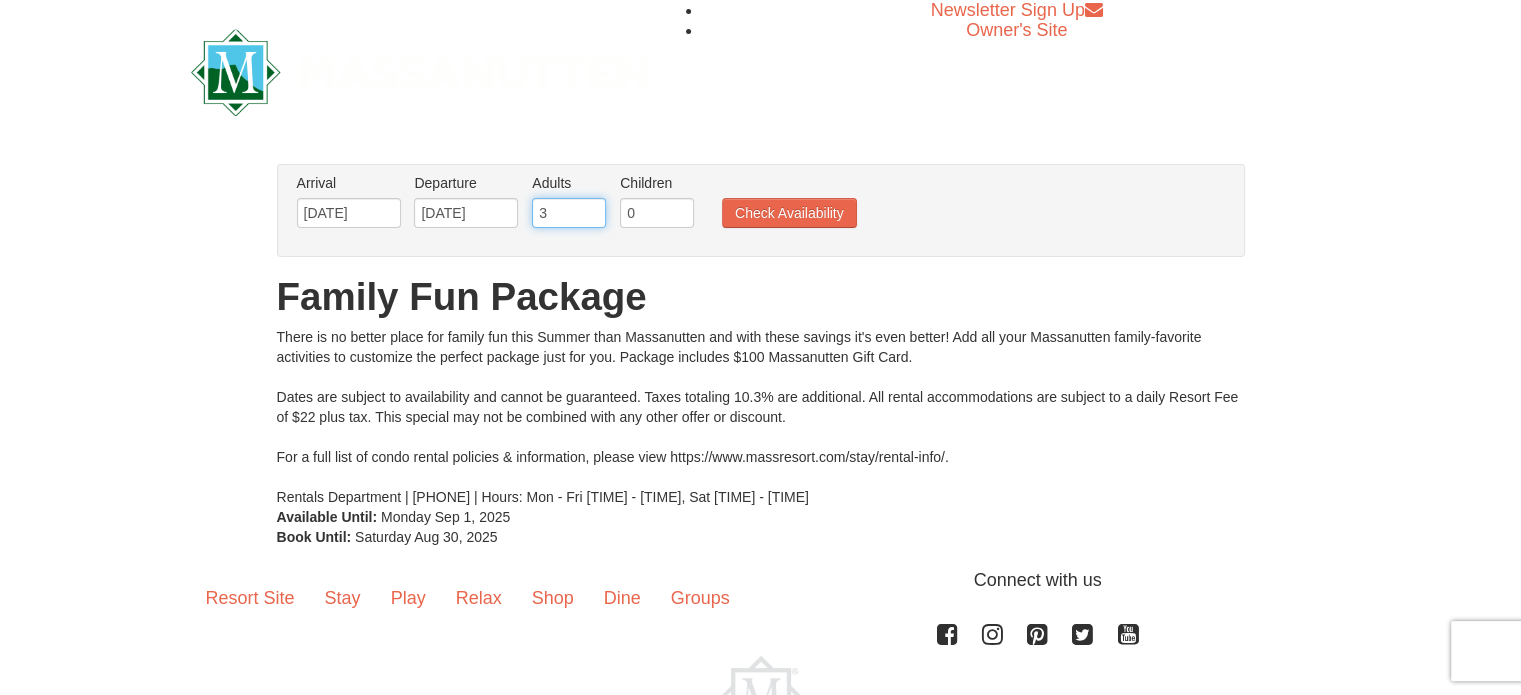 click on "3" at bounding box center [569, 213] 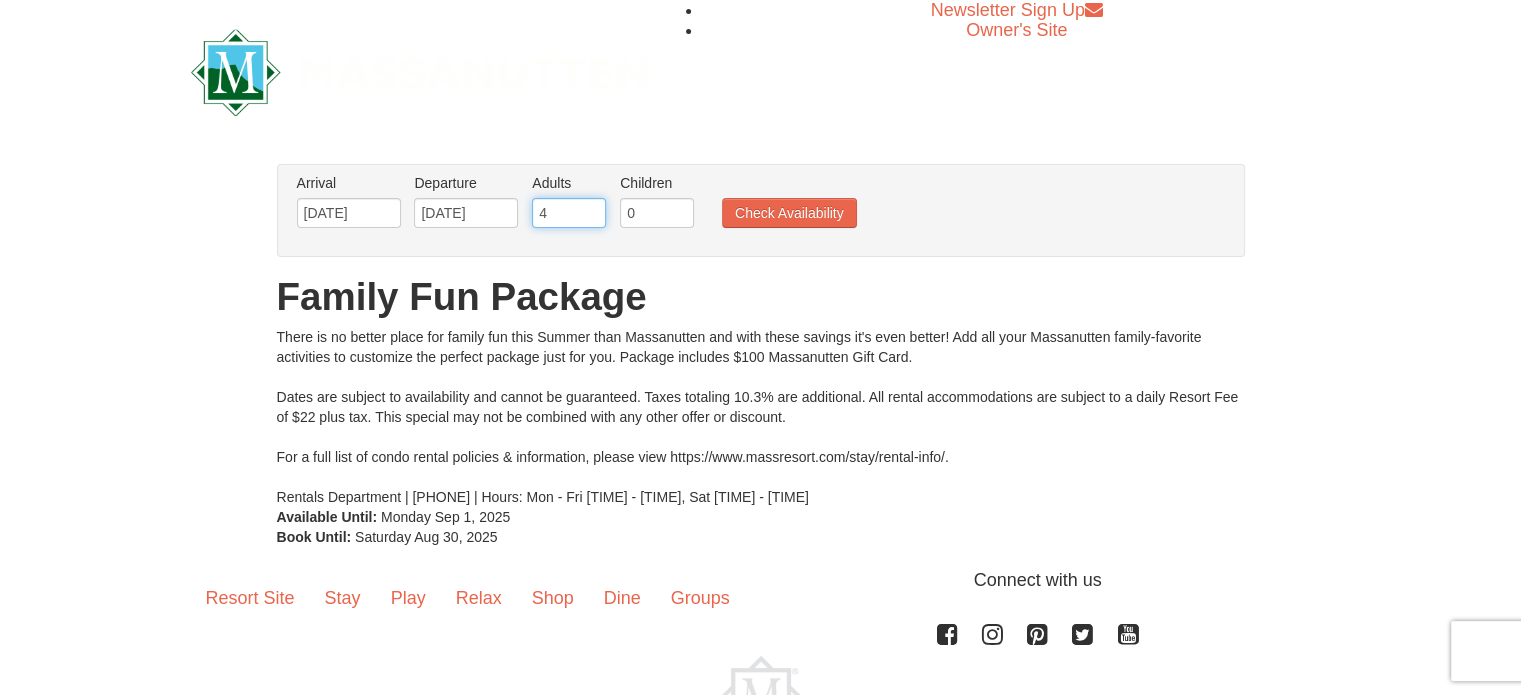 click on "4" at bounding box center (569, 213) 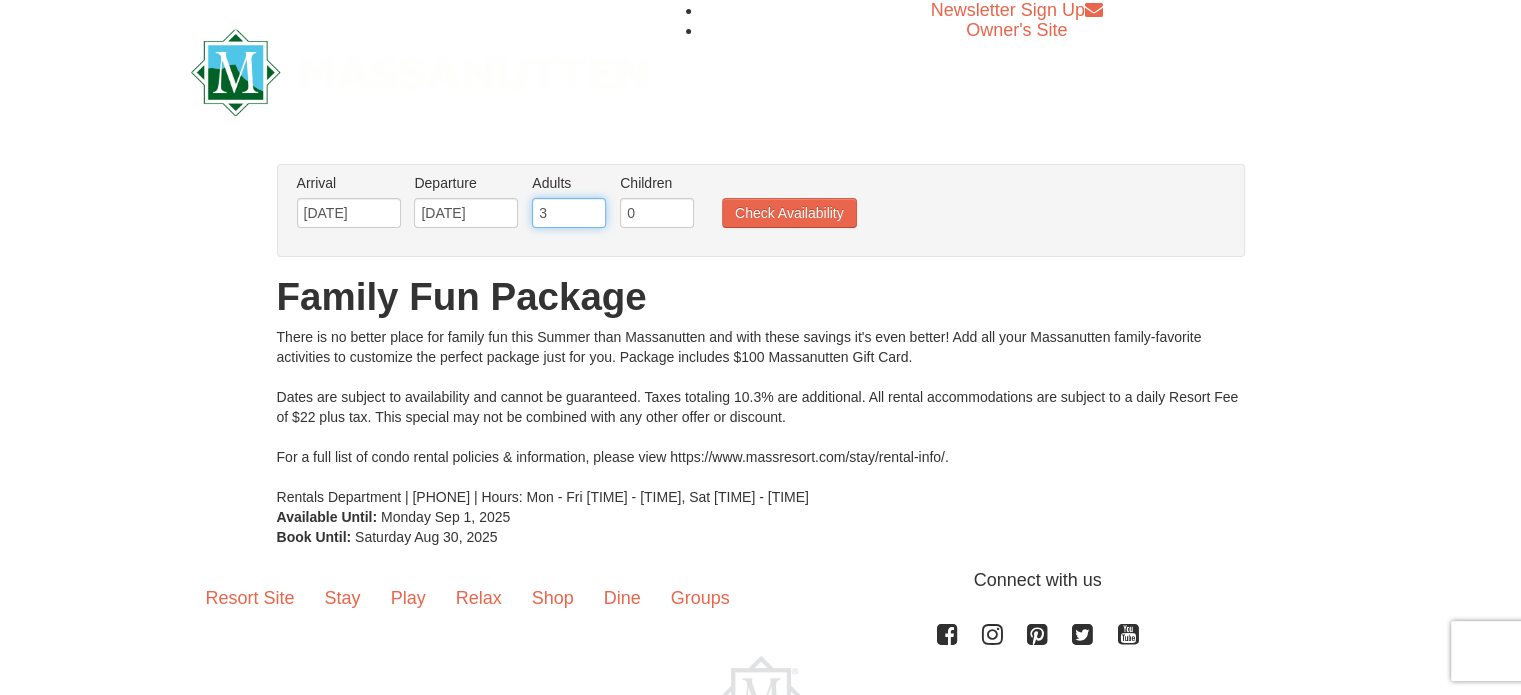 type on "3" 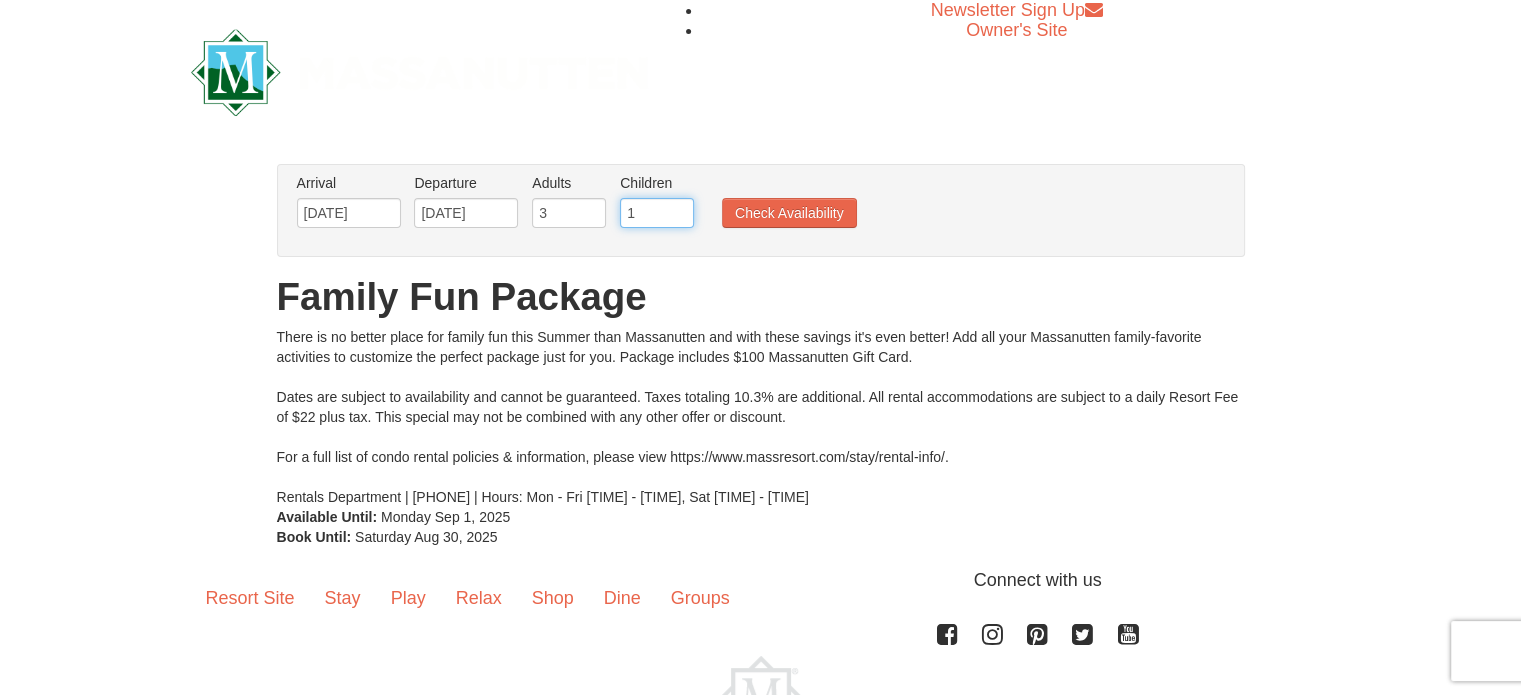 click on "1" at bounding box center [657, 213] 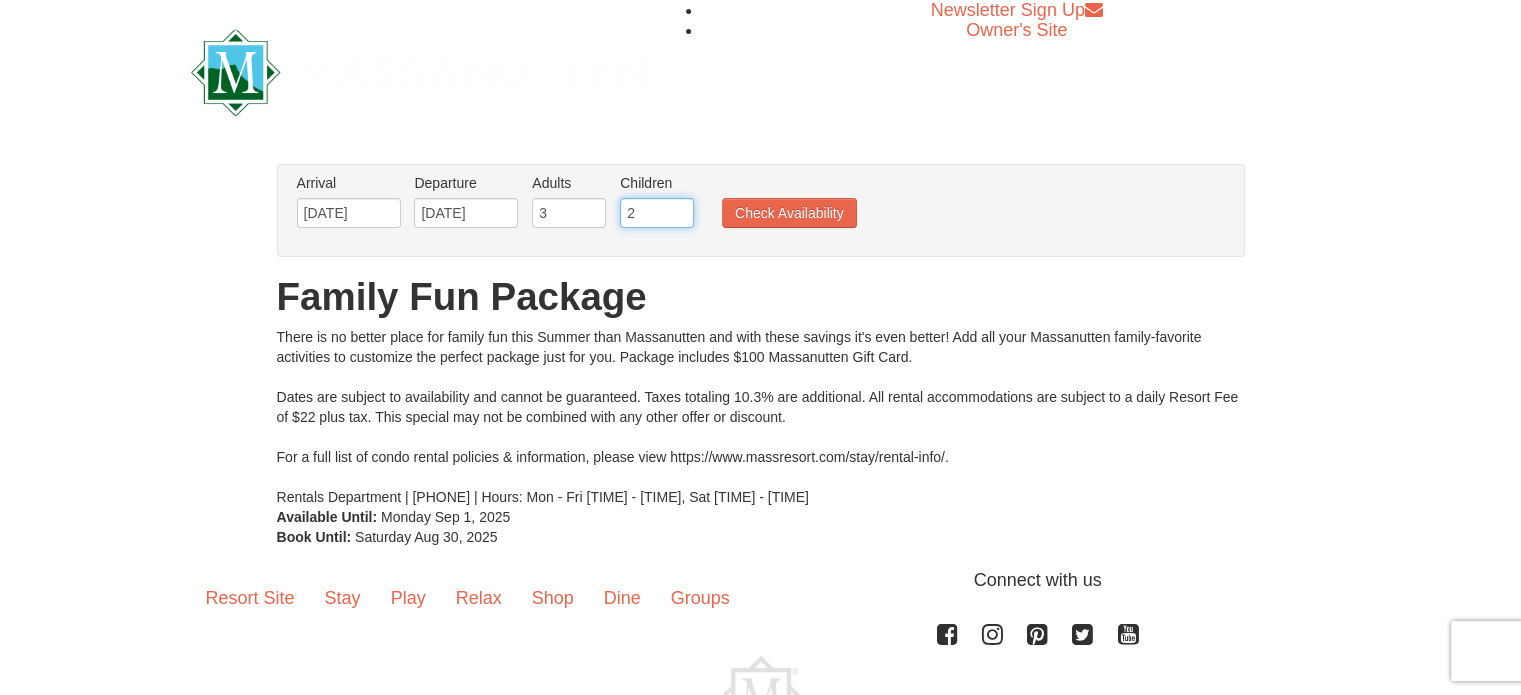 type on "2" 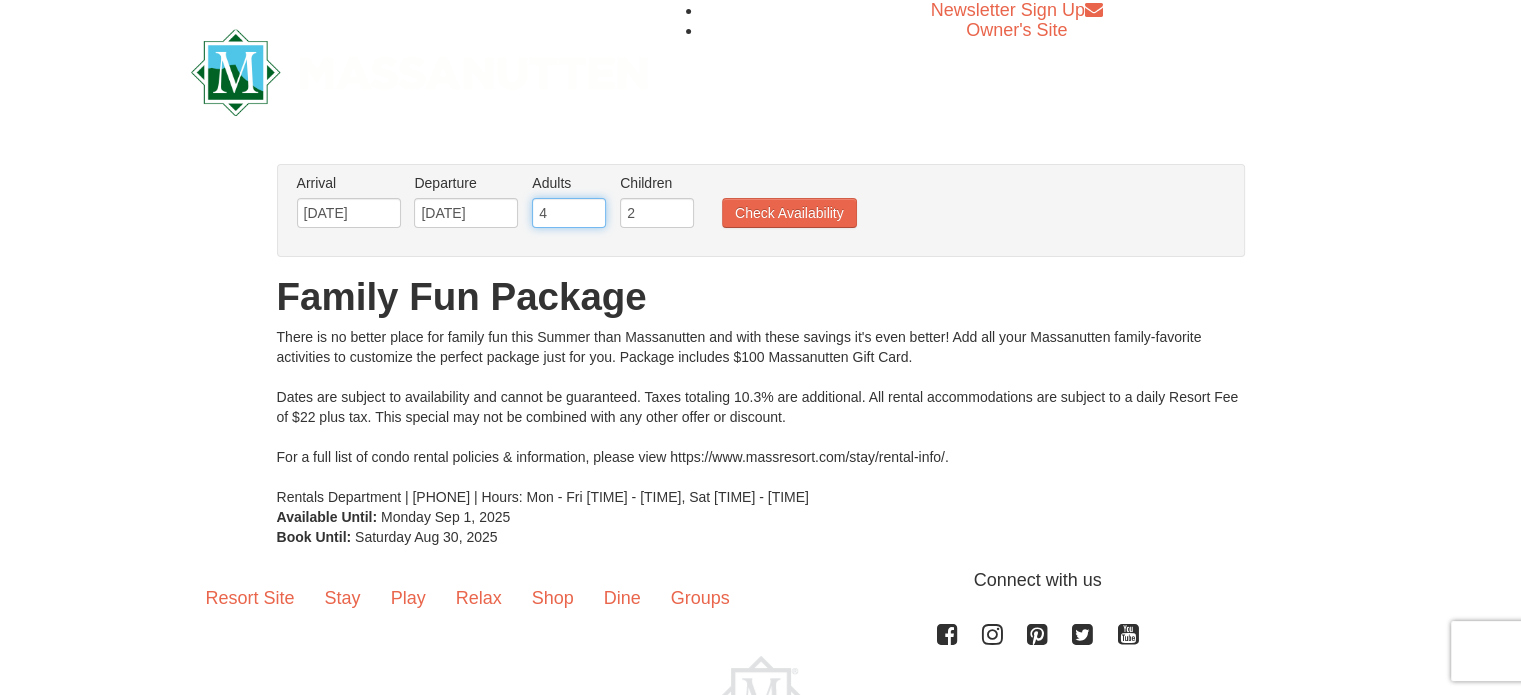 type on "4" 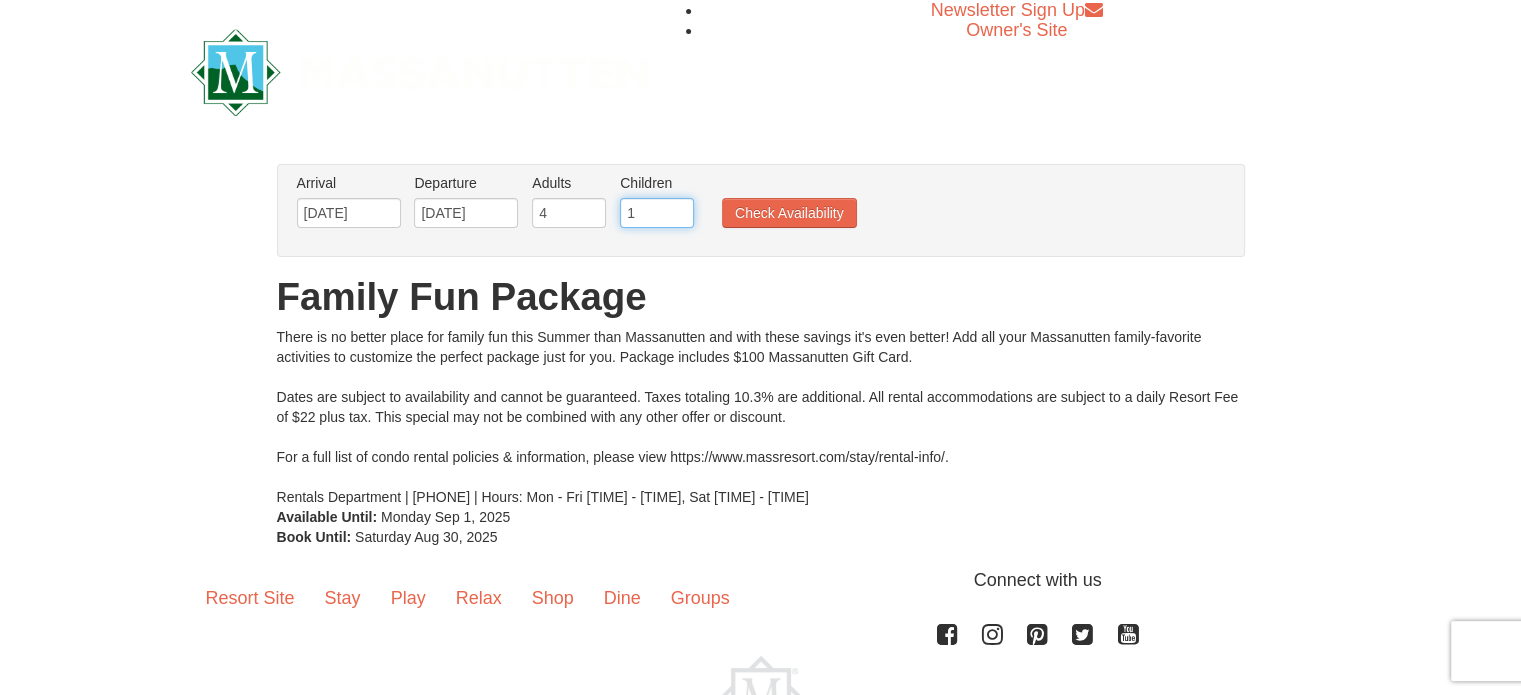 type on "1" 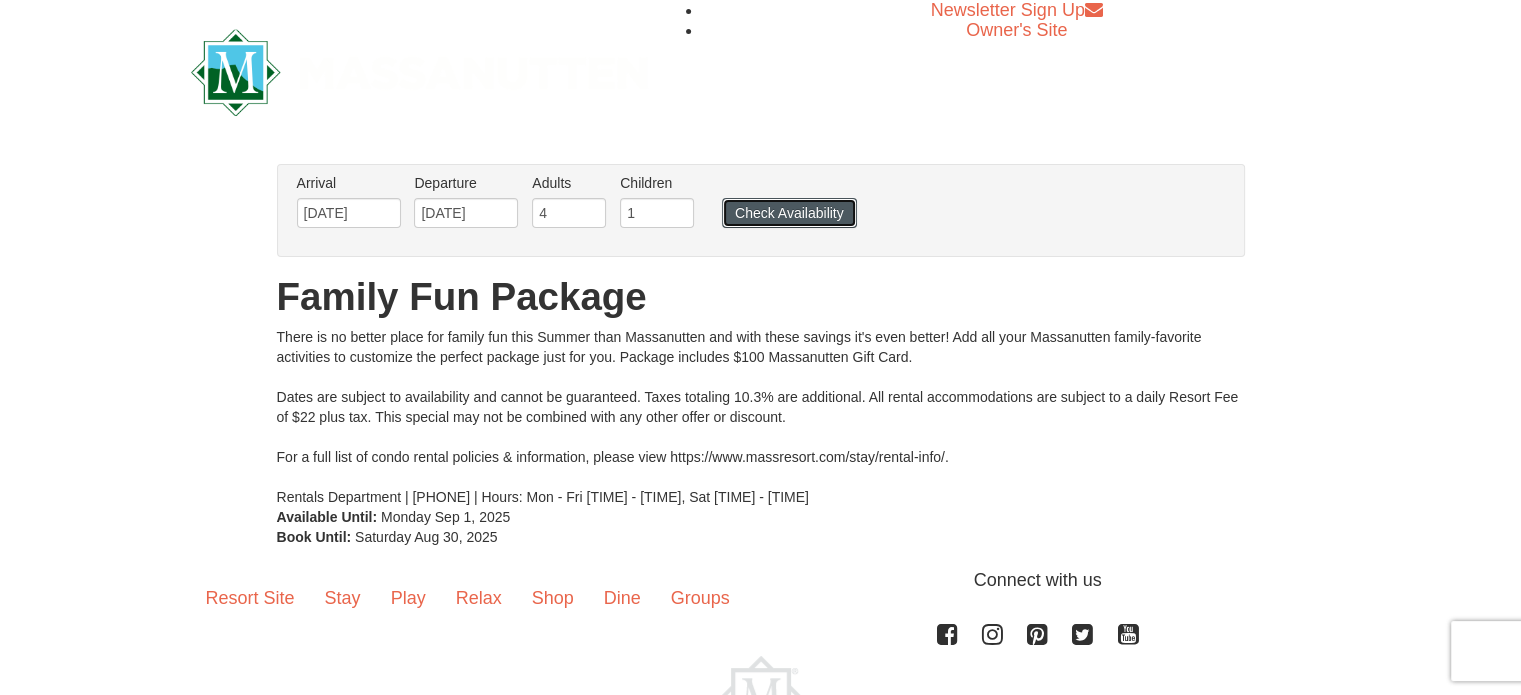 click on "Check Availability" at bounding box center [789, 213] 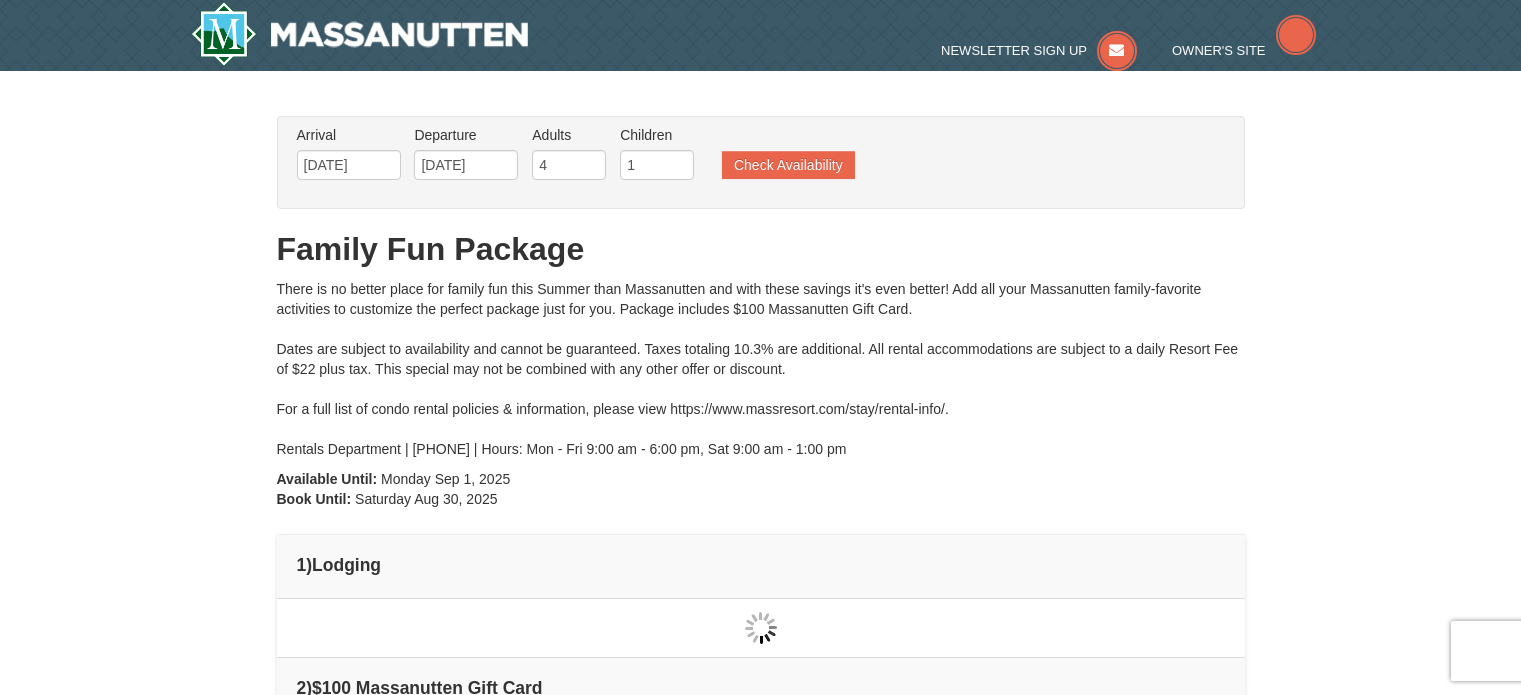 type on "[DATE]" 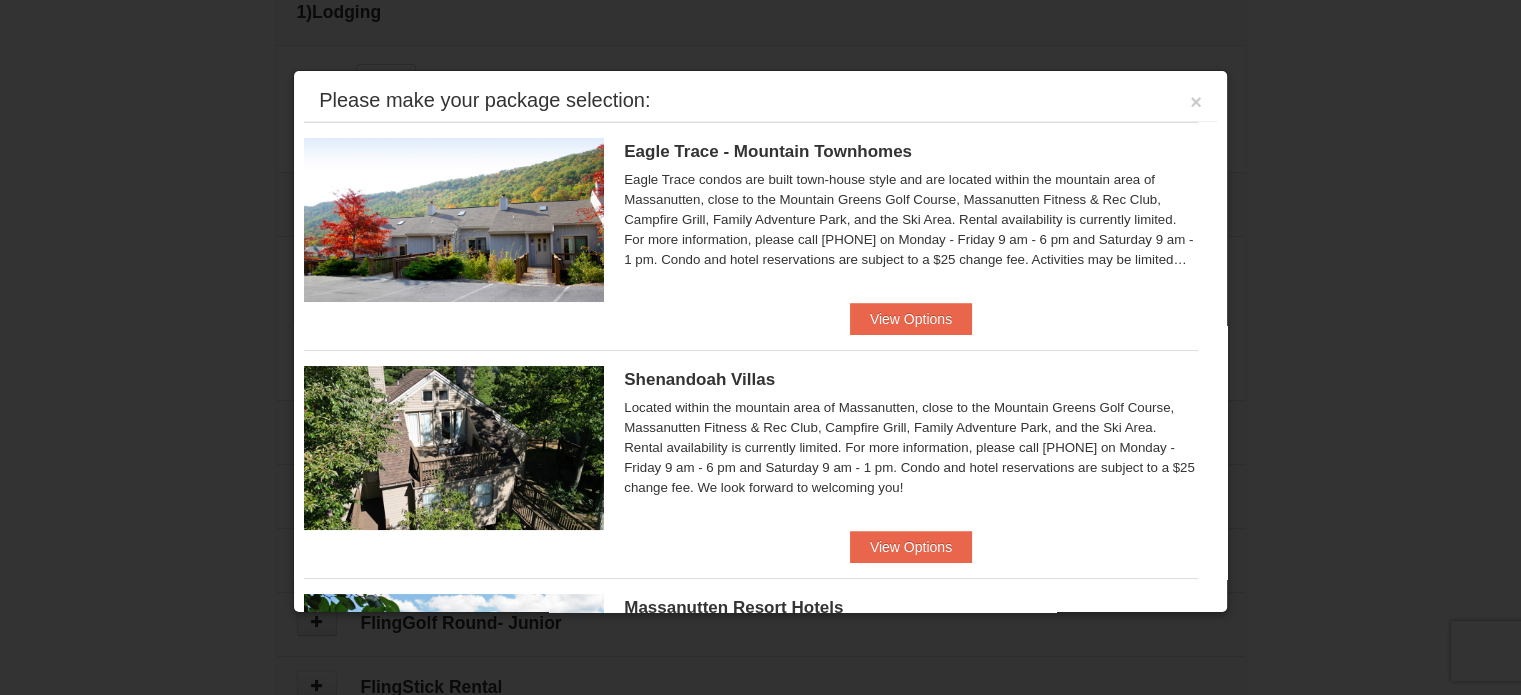 scroll, scrollTop: 611, scrollLeft: 0, axis: vertical 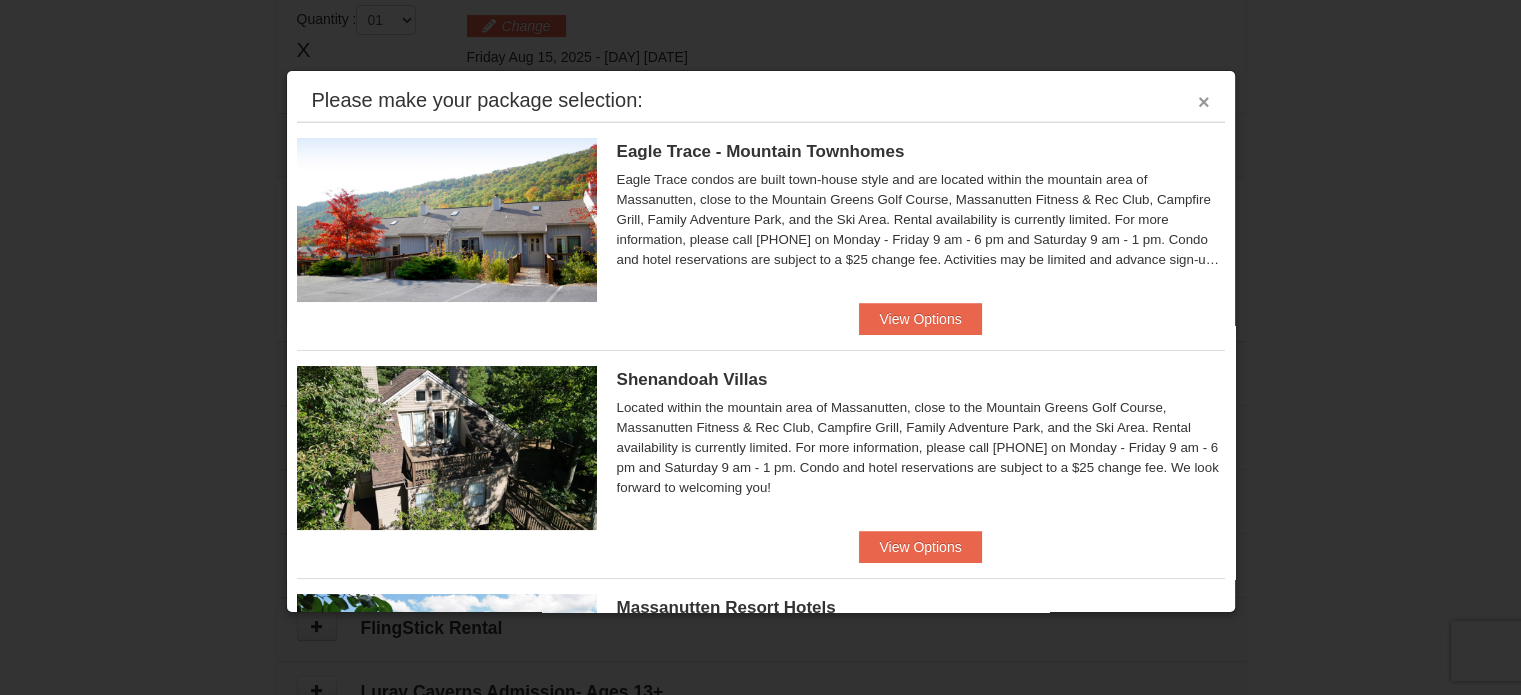 click on "×" at bounding box center (1204, 102) 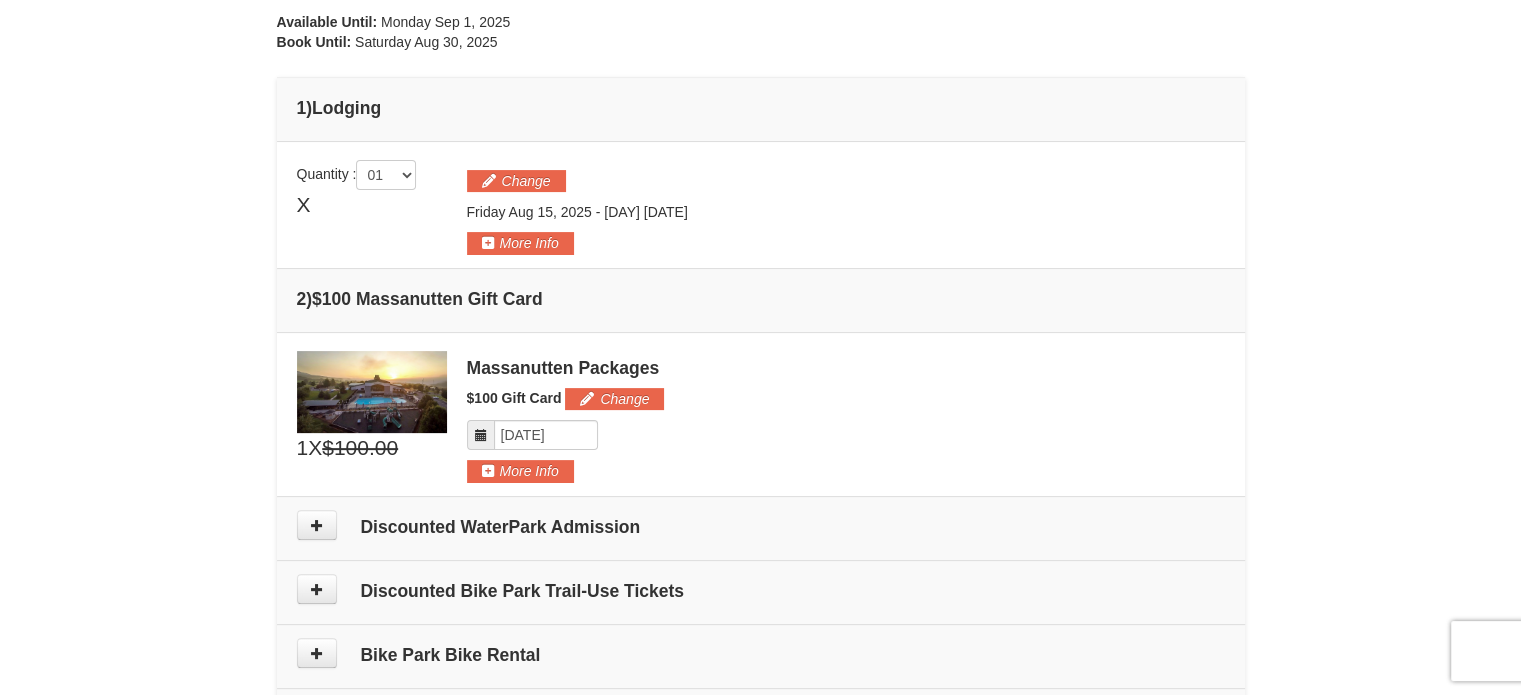 scroll, scrollTop: 447, scrollLeft: 0, axis: vertical 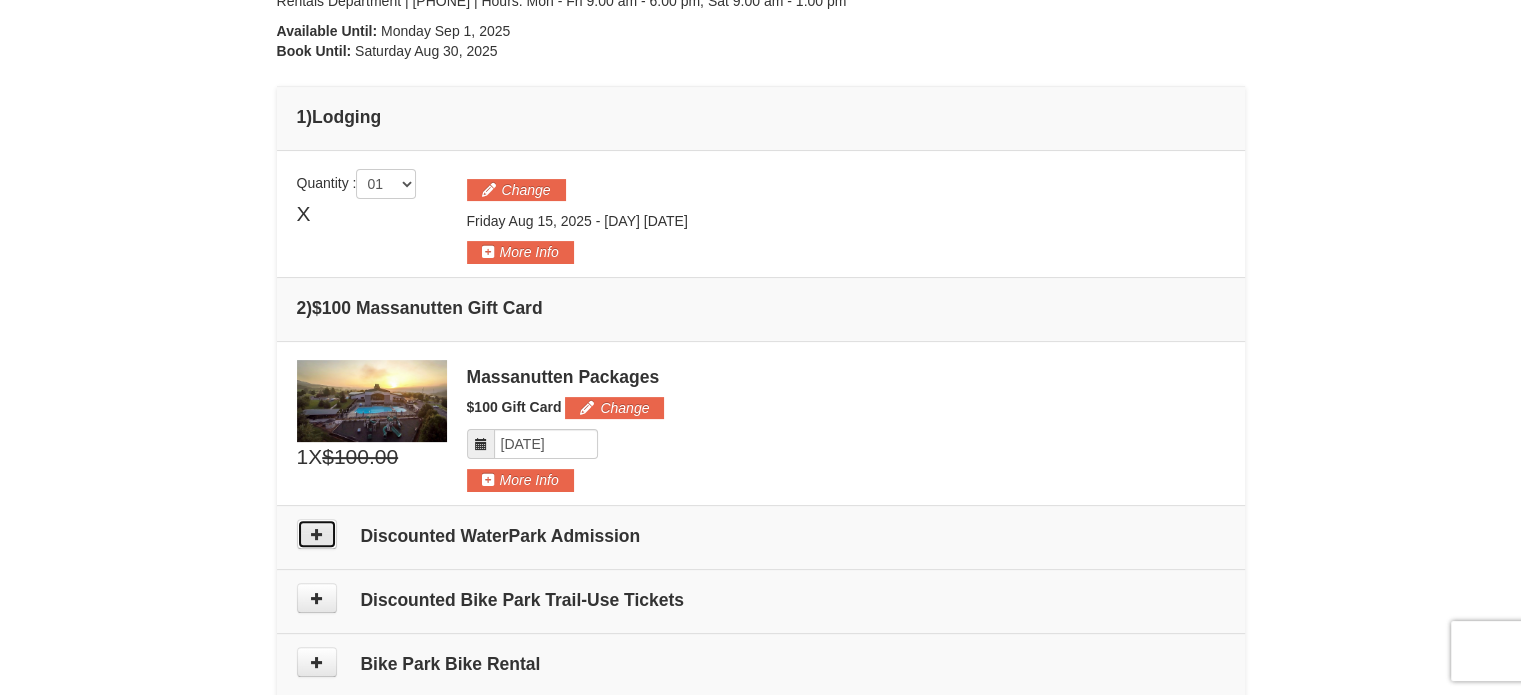 click at bounding box center (317, 534) 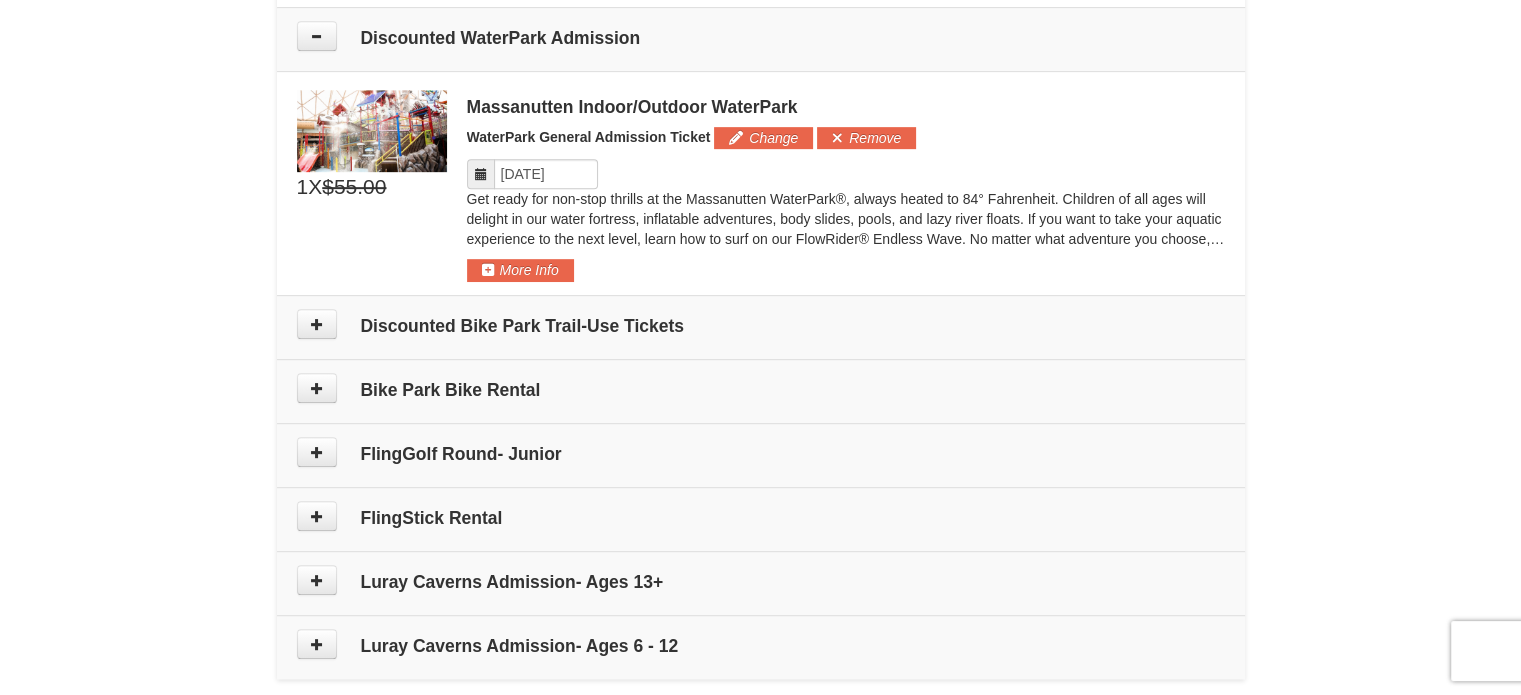 scroll, scrollTop: 950, scrollLeft: 0, axis: vertical 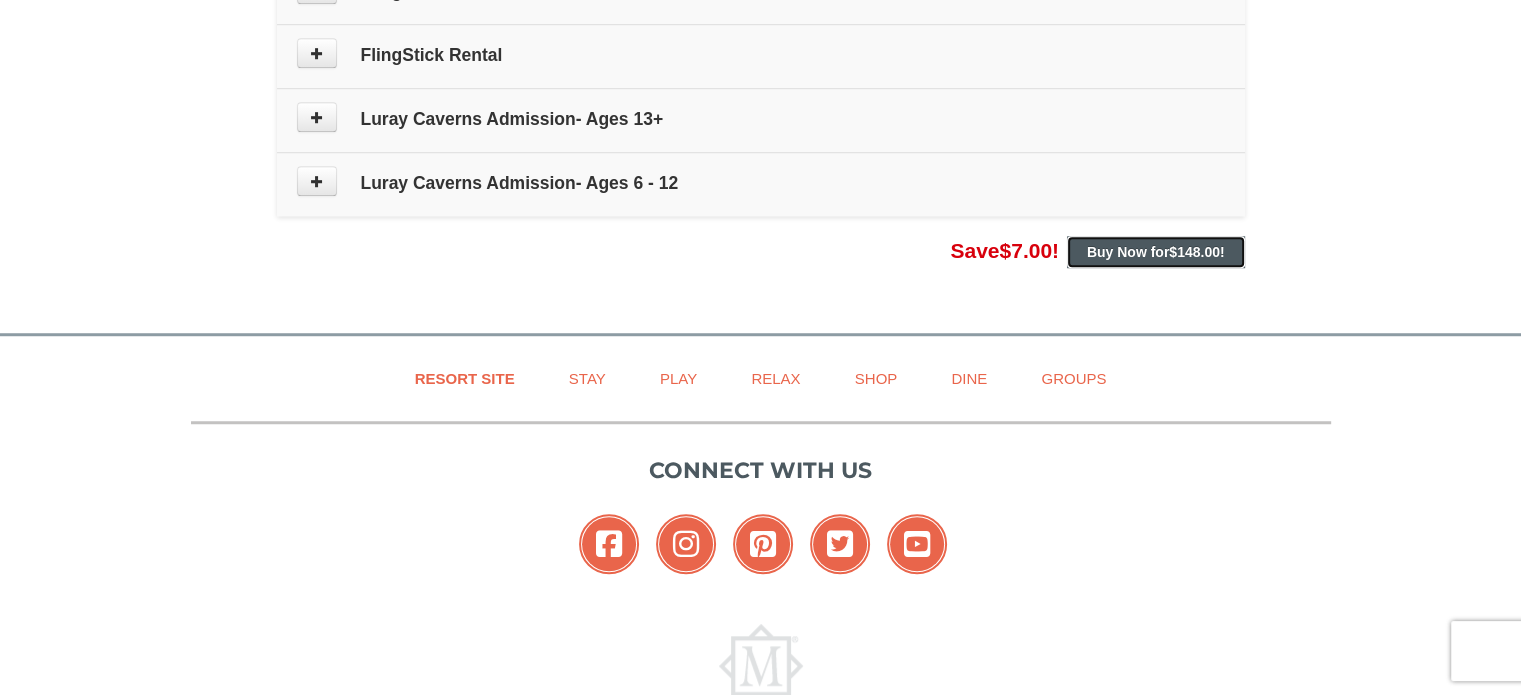 click on "Buy Now for
$148.00 !" at bounding box center [1156, 252] 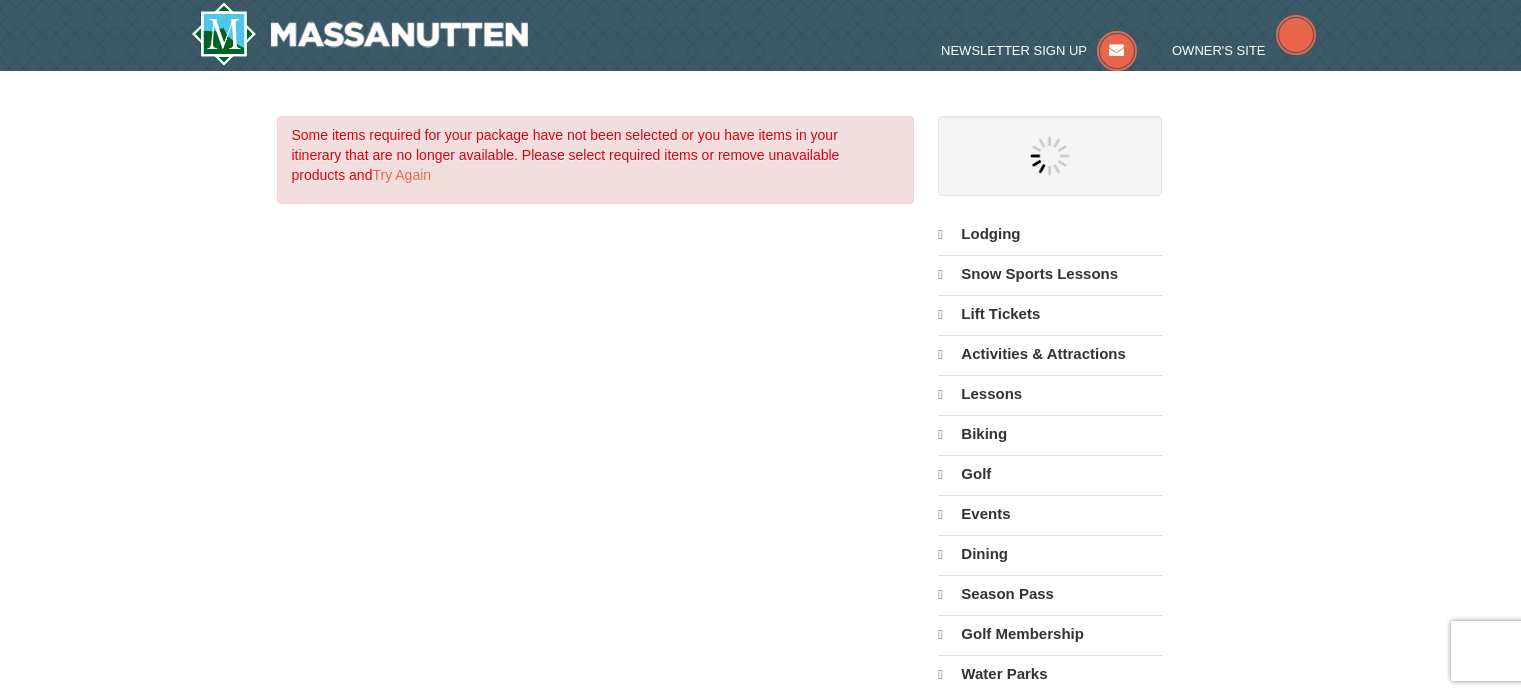scroll, scrollTop: 0, scrollLeft: 0, axis: both 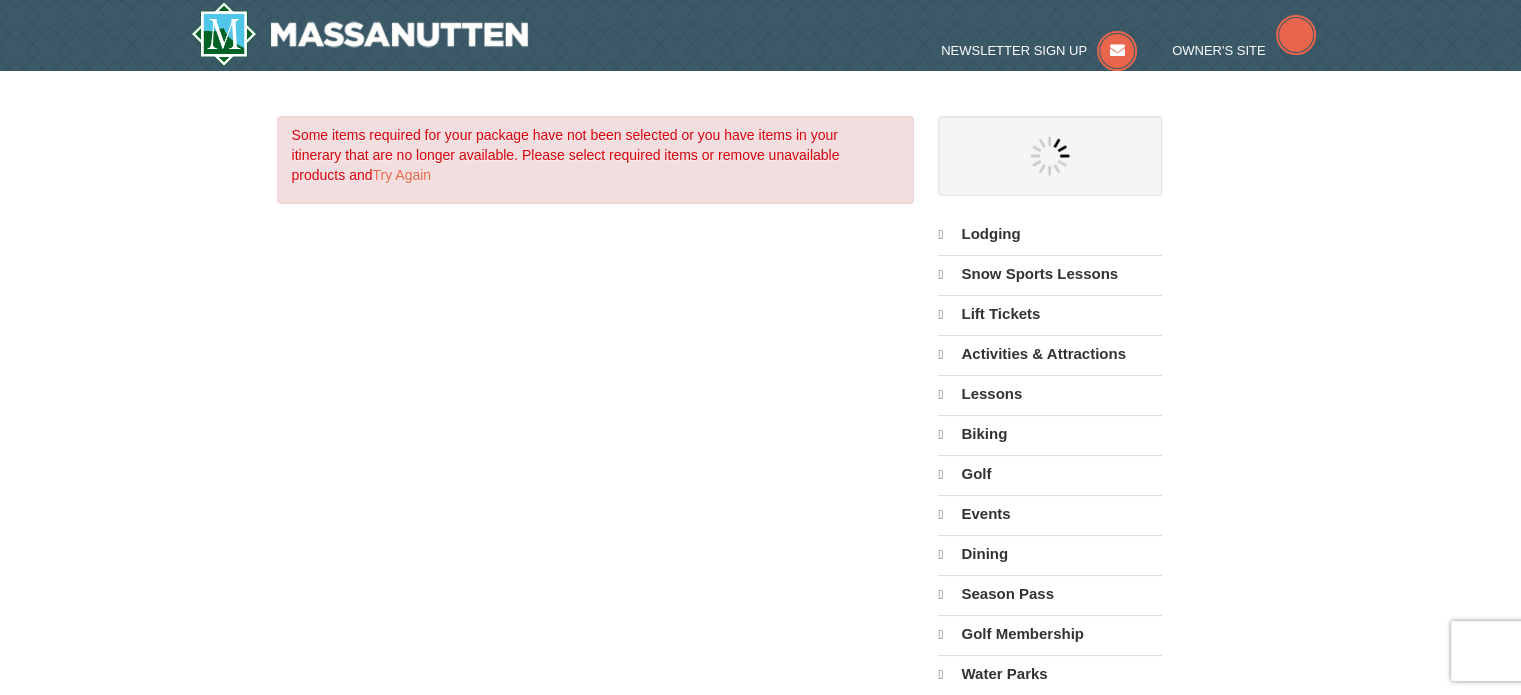 select on "8" 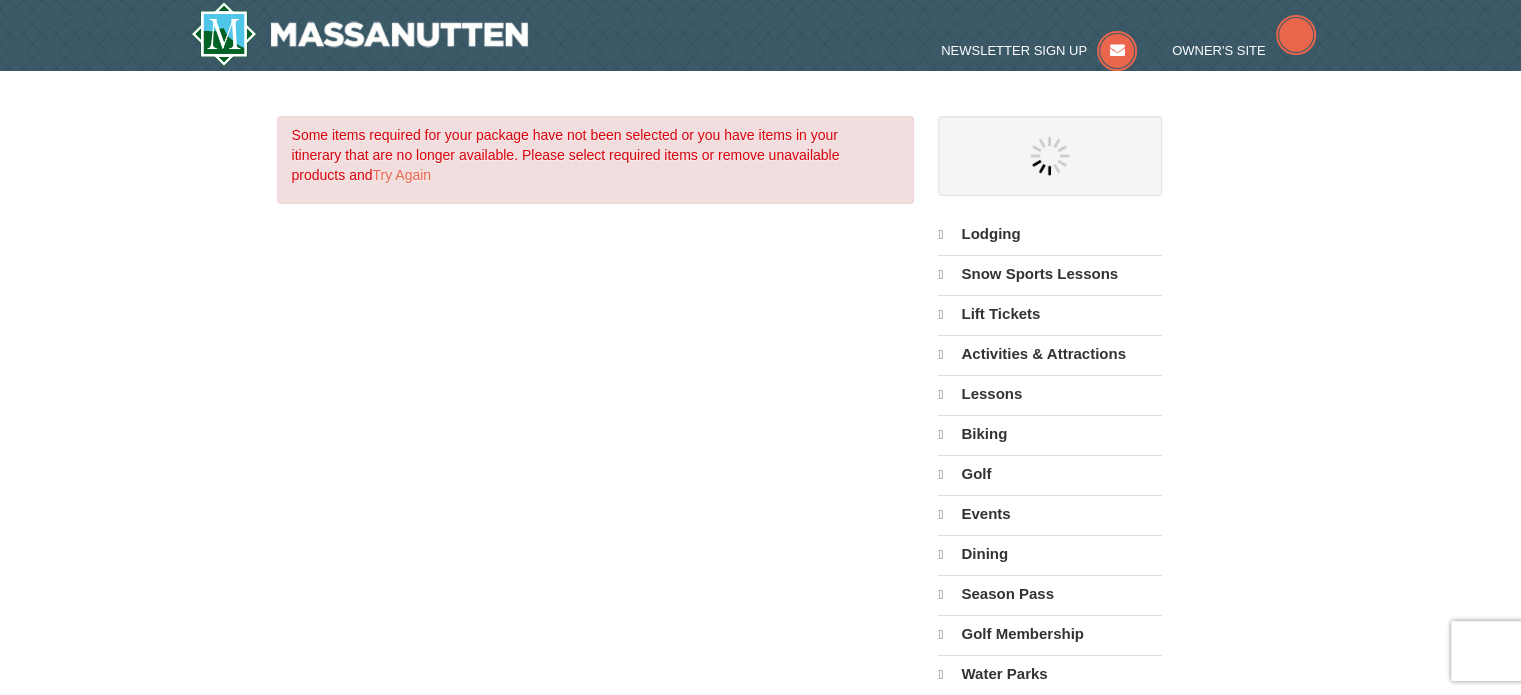 select on "8" 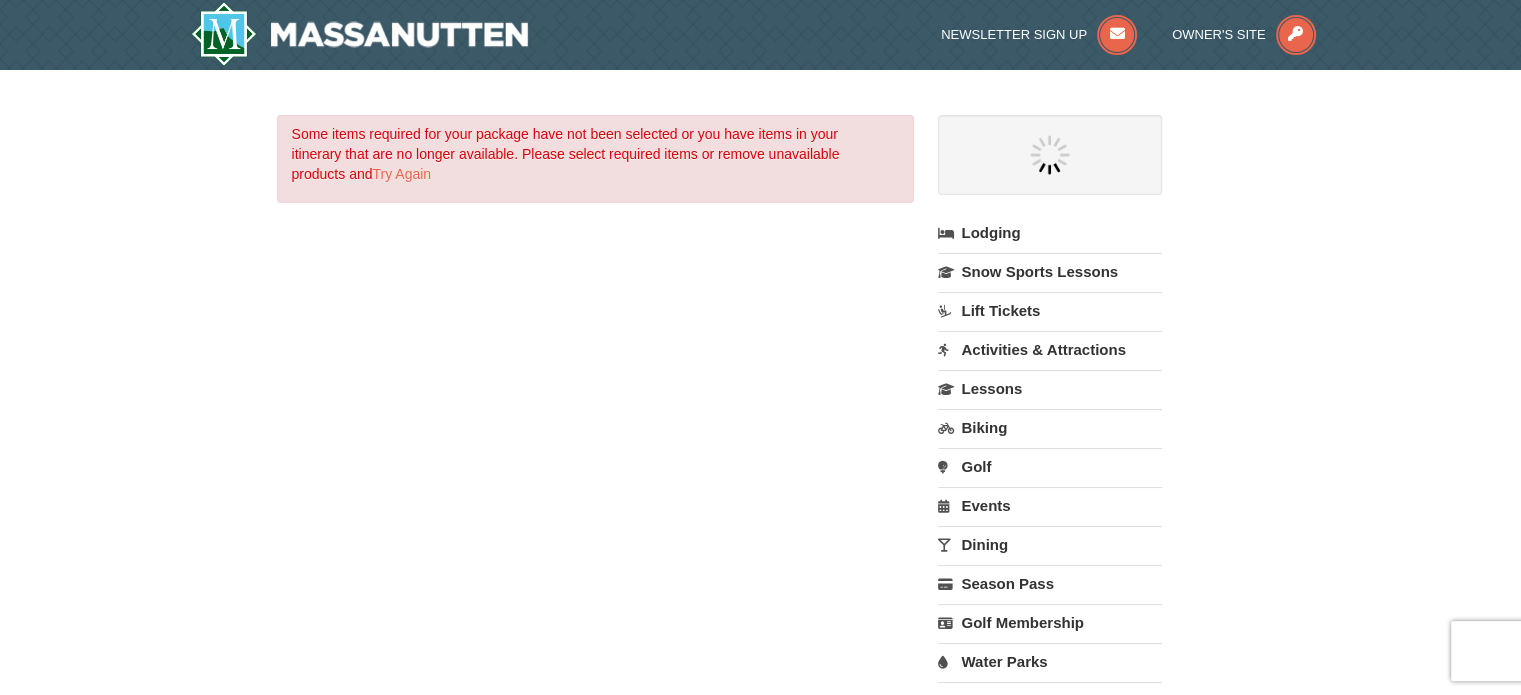 scroll, scrollTop: 0, scrollLeft: 0, axis: both 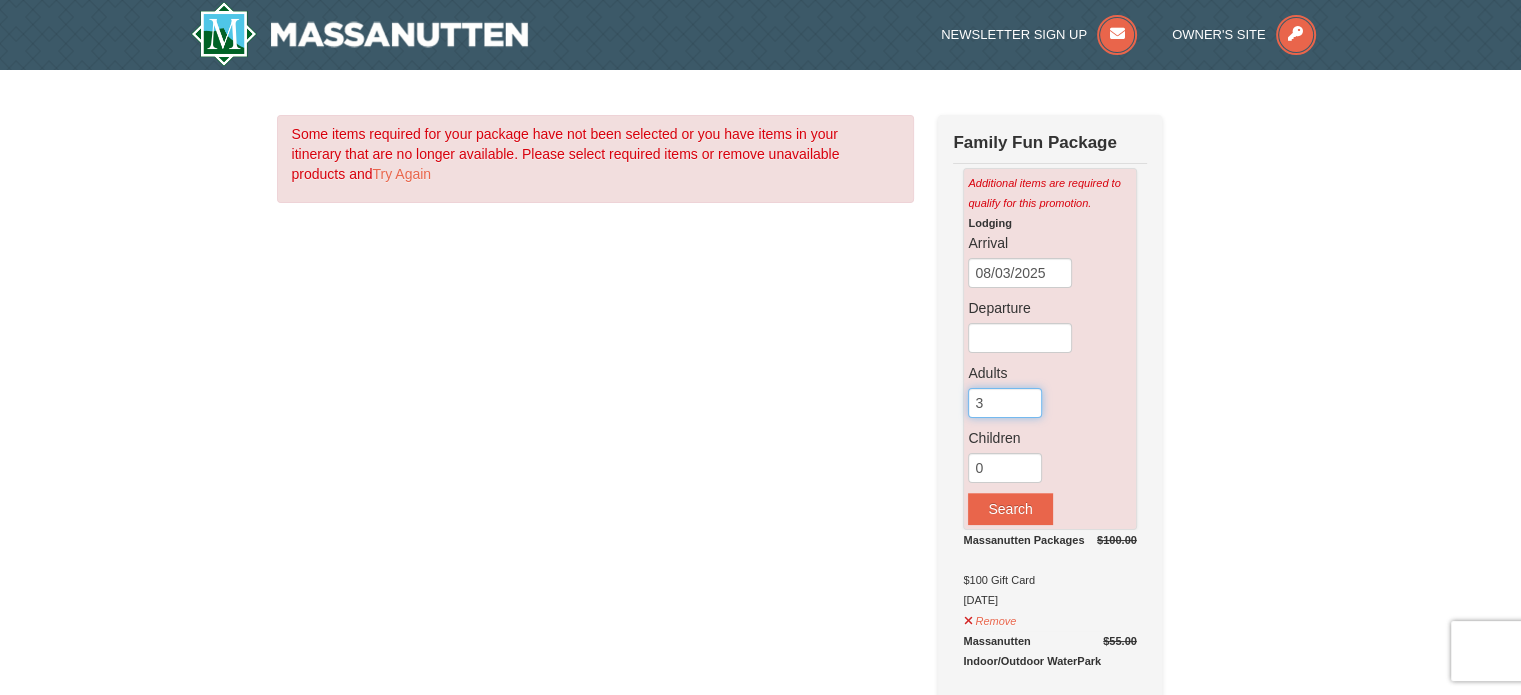 type on "3" 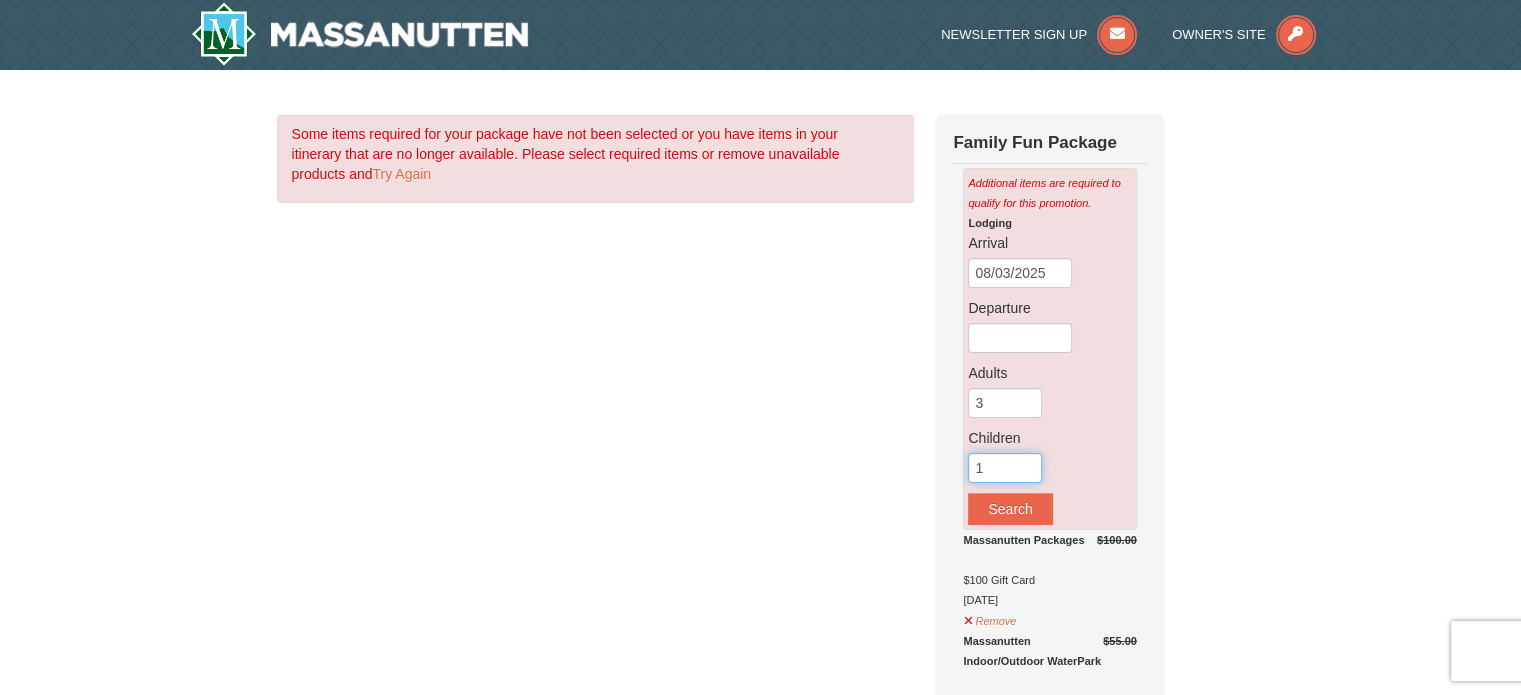 type on "1" 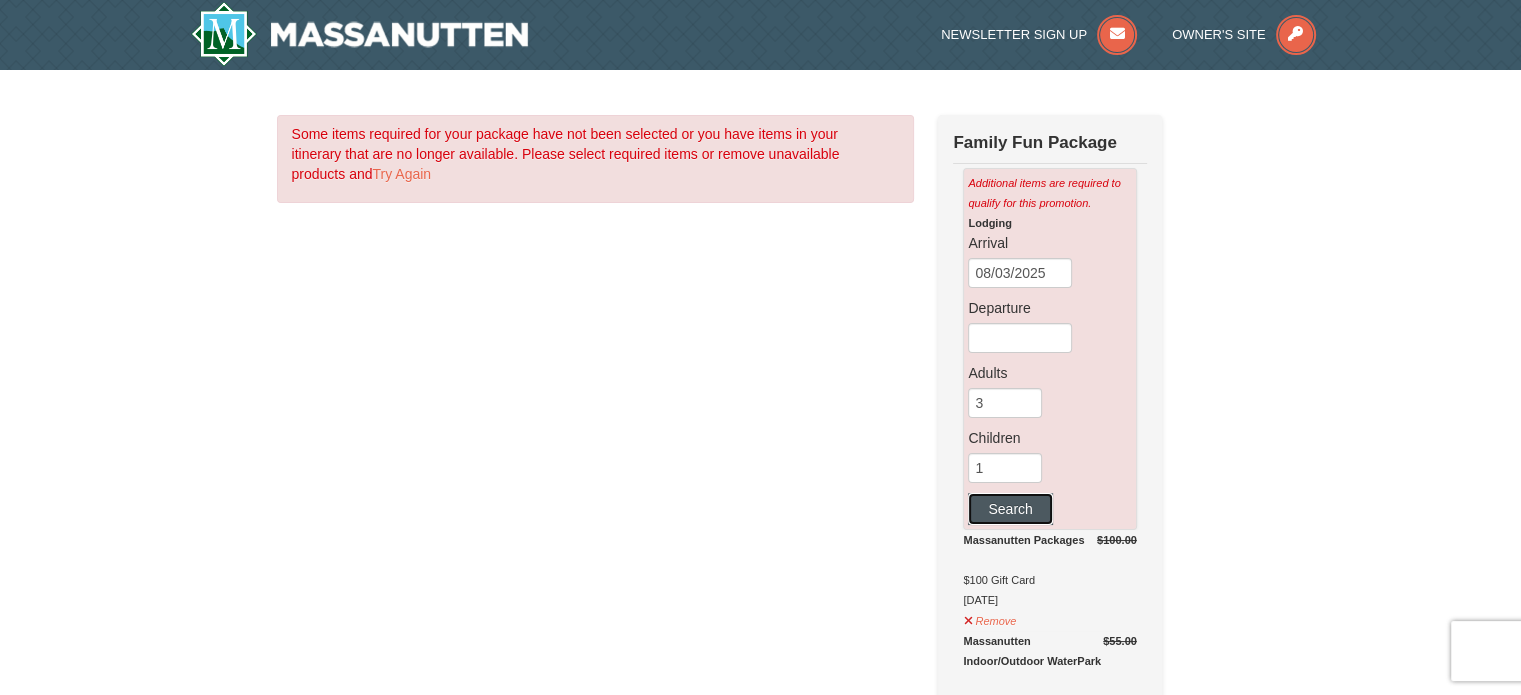 click on "Search" at bounding box center [1010, 509] 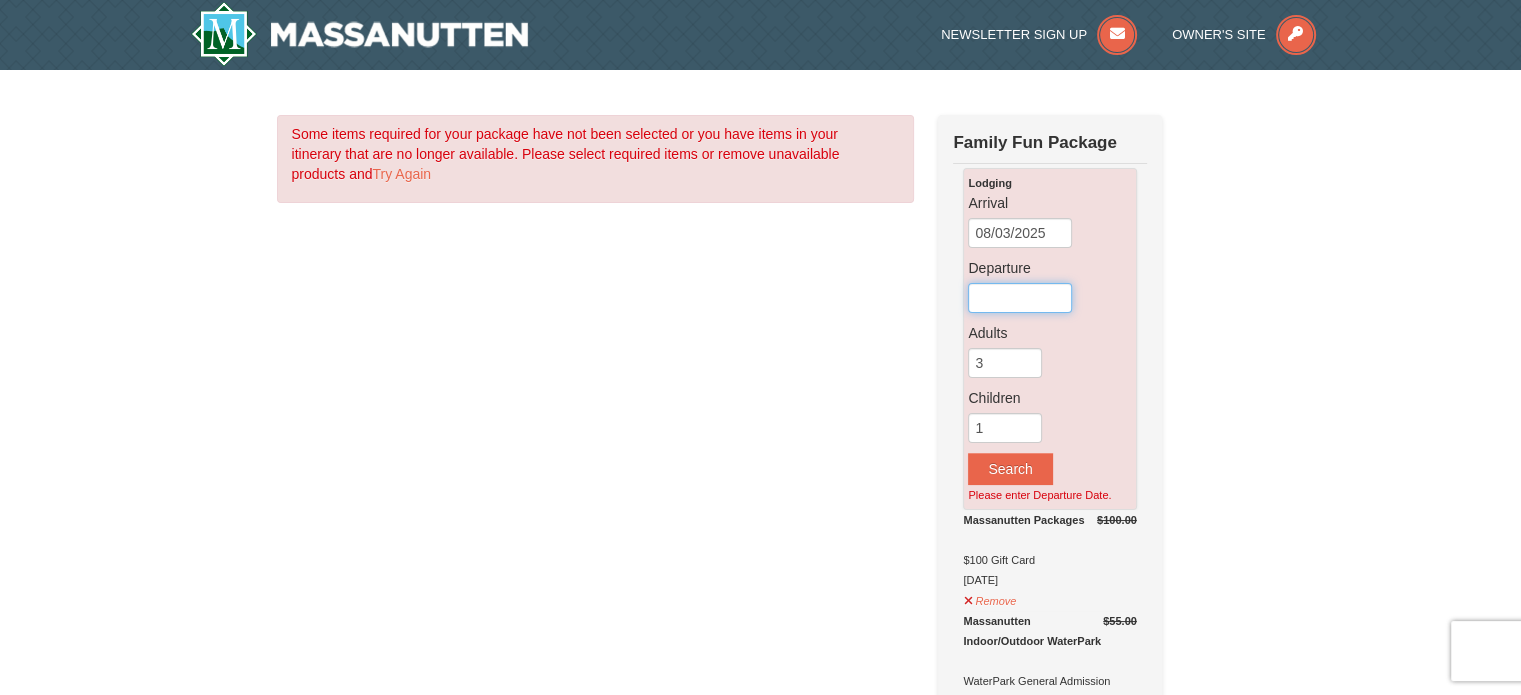click at bounding box center [1020, 298] 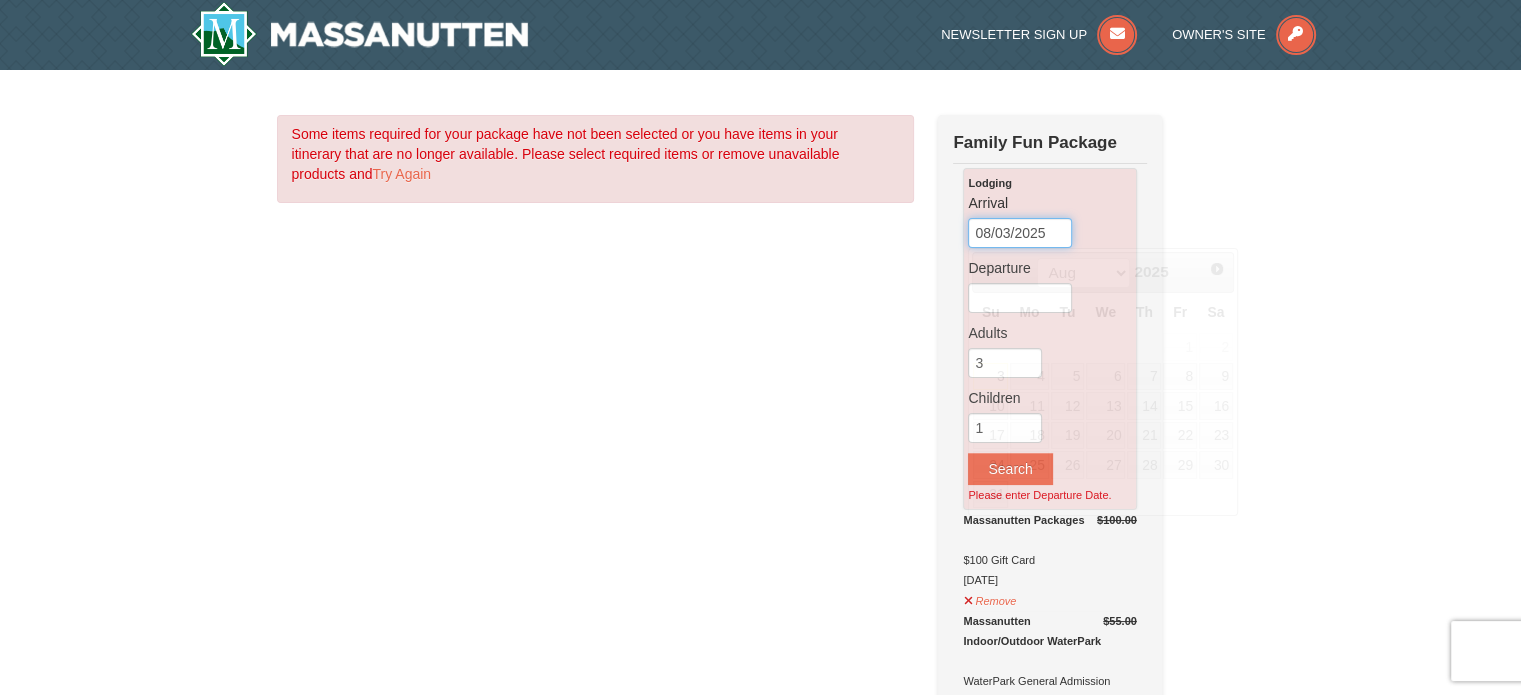 click on "08/03/2025" at bounding box center [1020, 233] 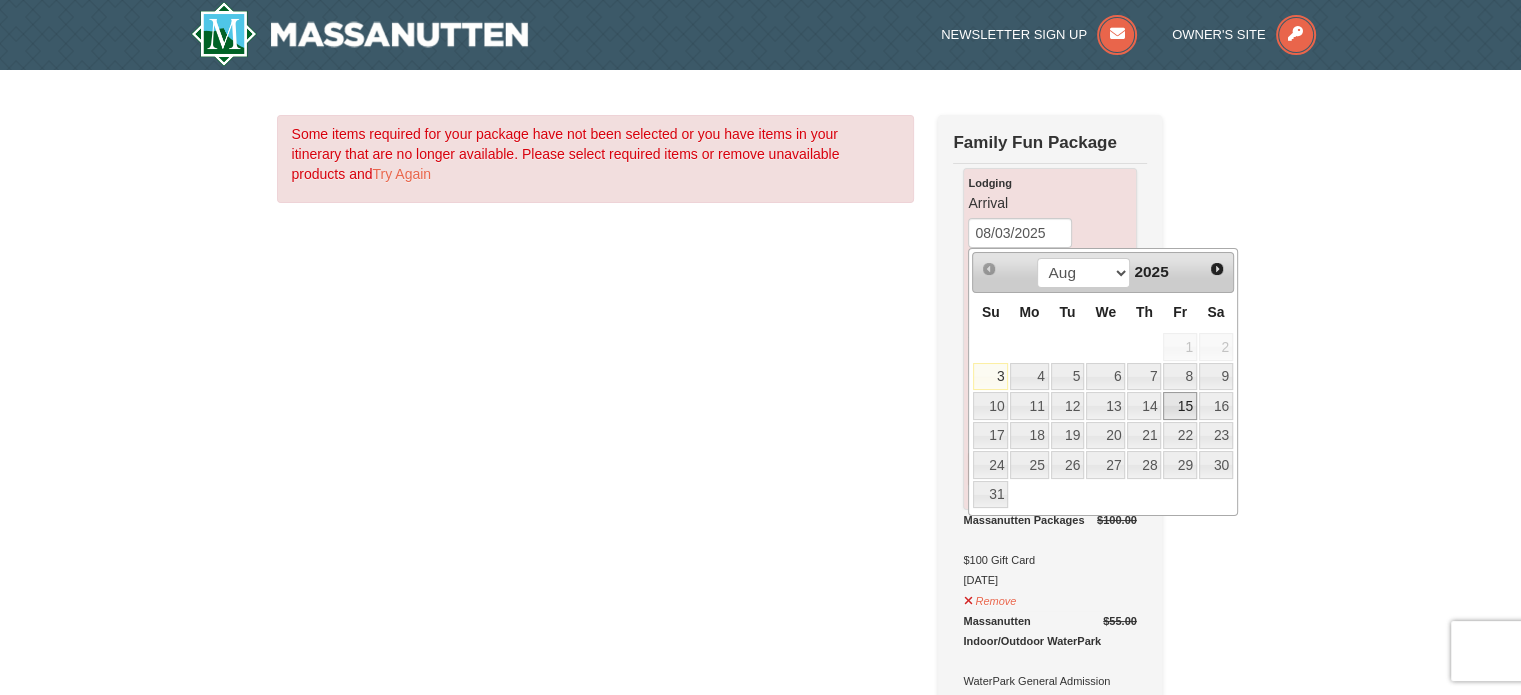 click on "15" at bounding box center (1180, 406) 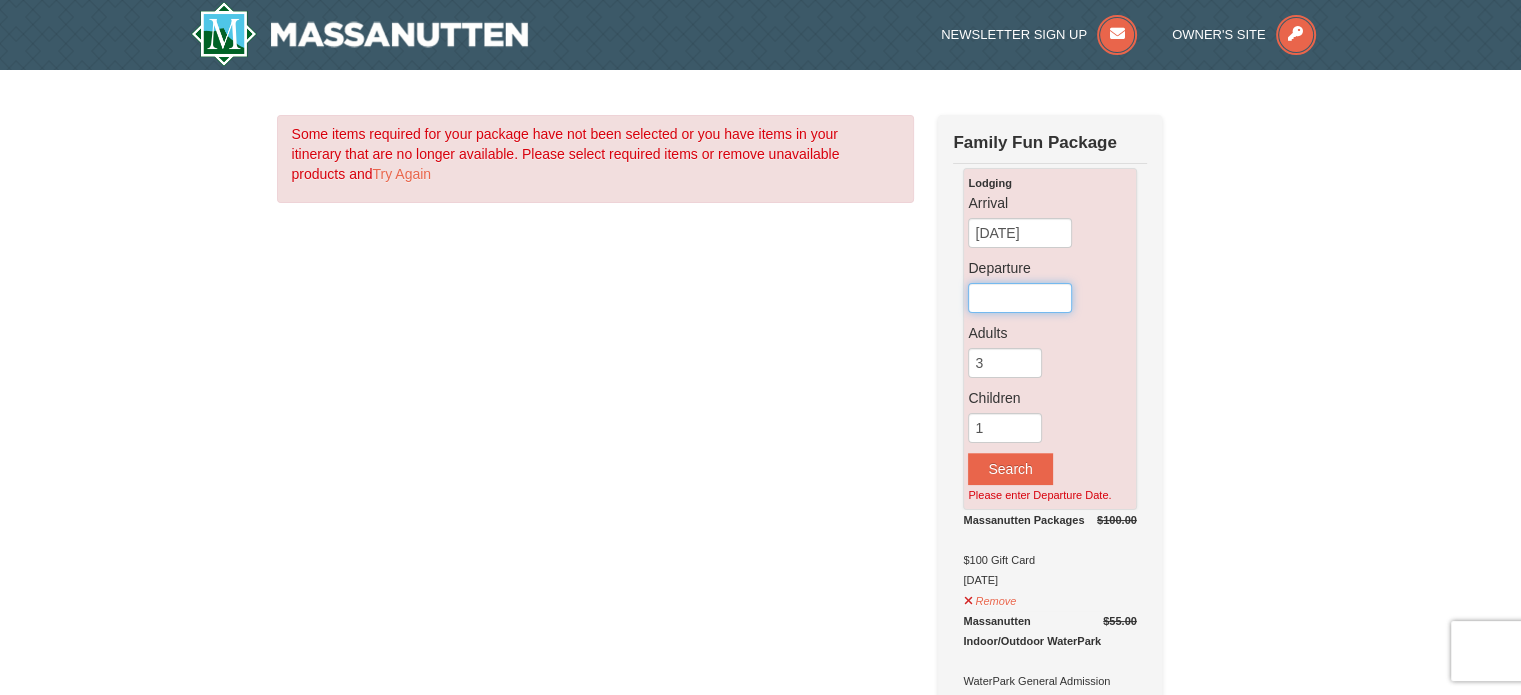 click at bounding box center [1020, 298] 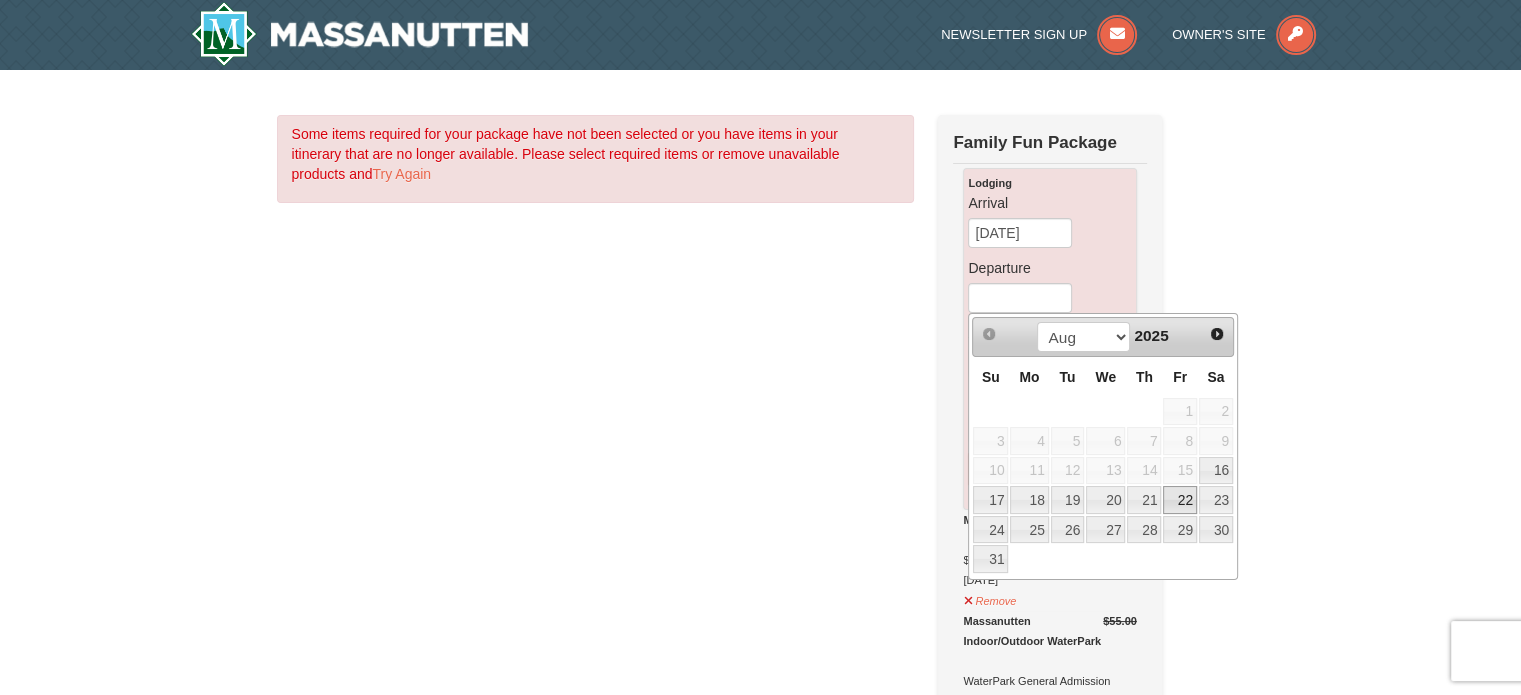 click on "22" at bounding box center (1180, 500) 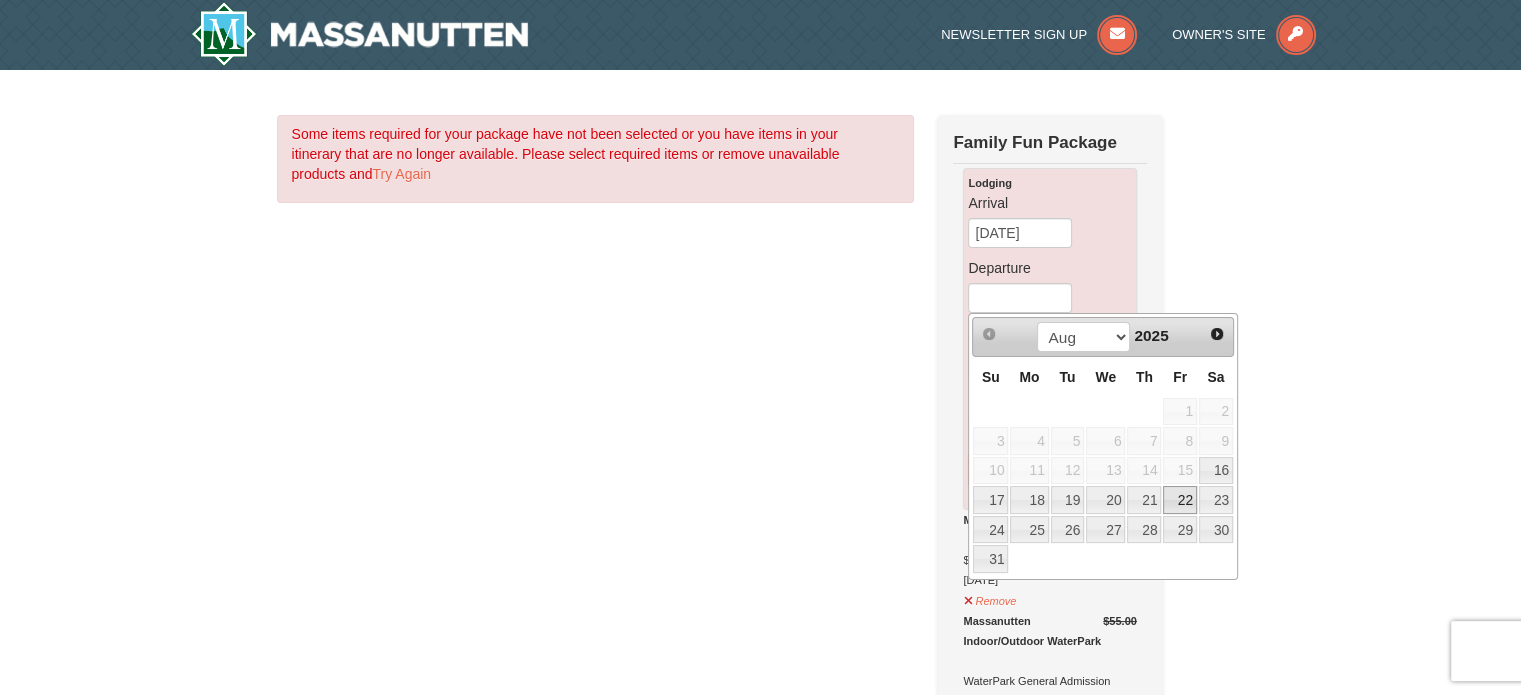 type on "[DATE]" 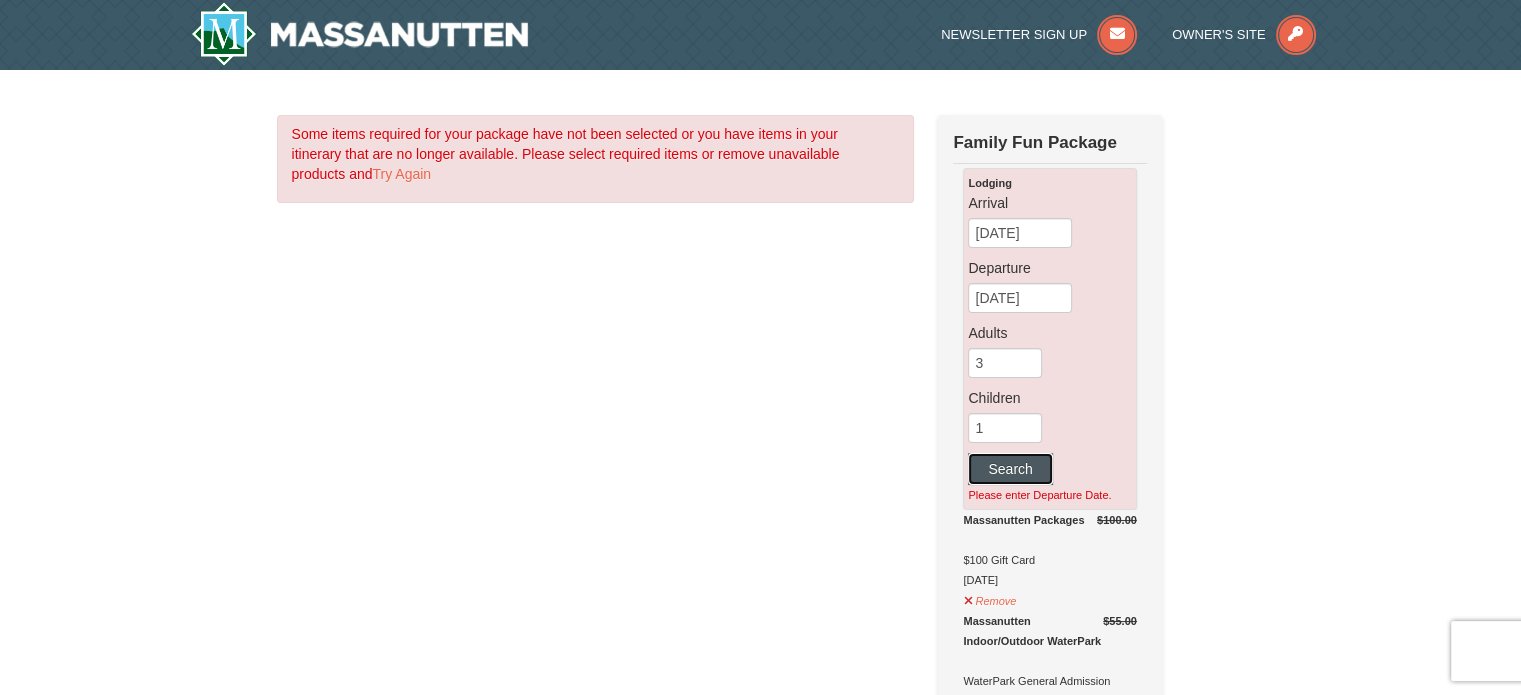 click on "Search" at bounding box center (1010, 469) 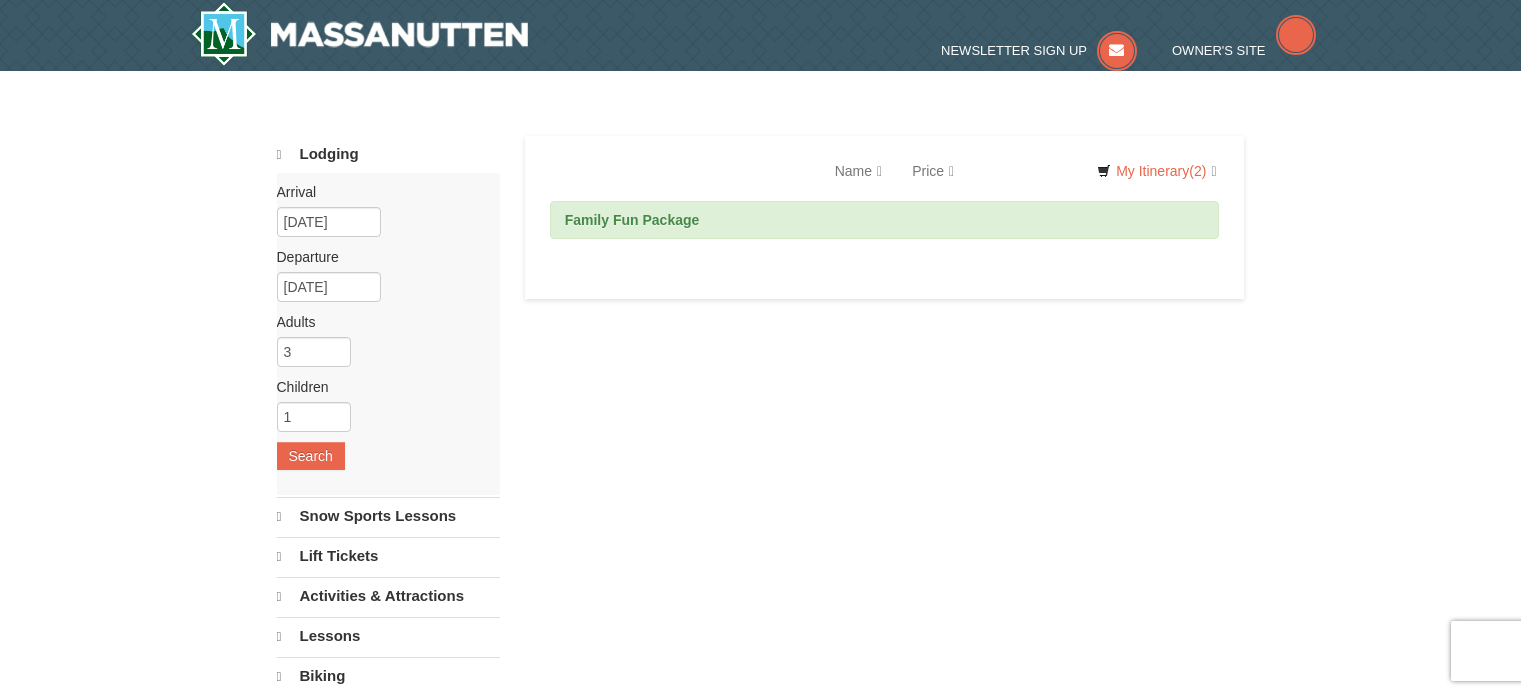 scroll, scrollTop: 0, scrollLeft: 0, axis: both 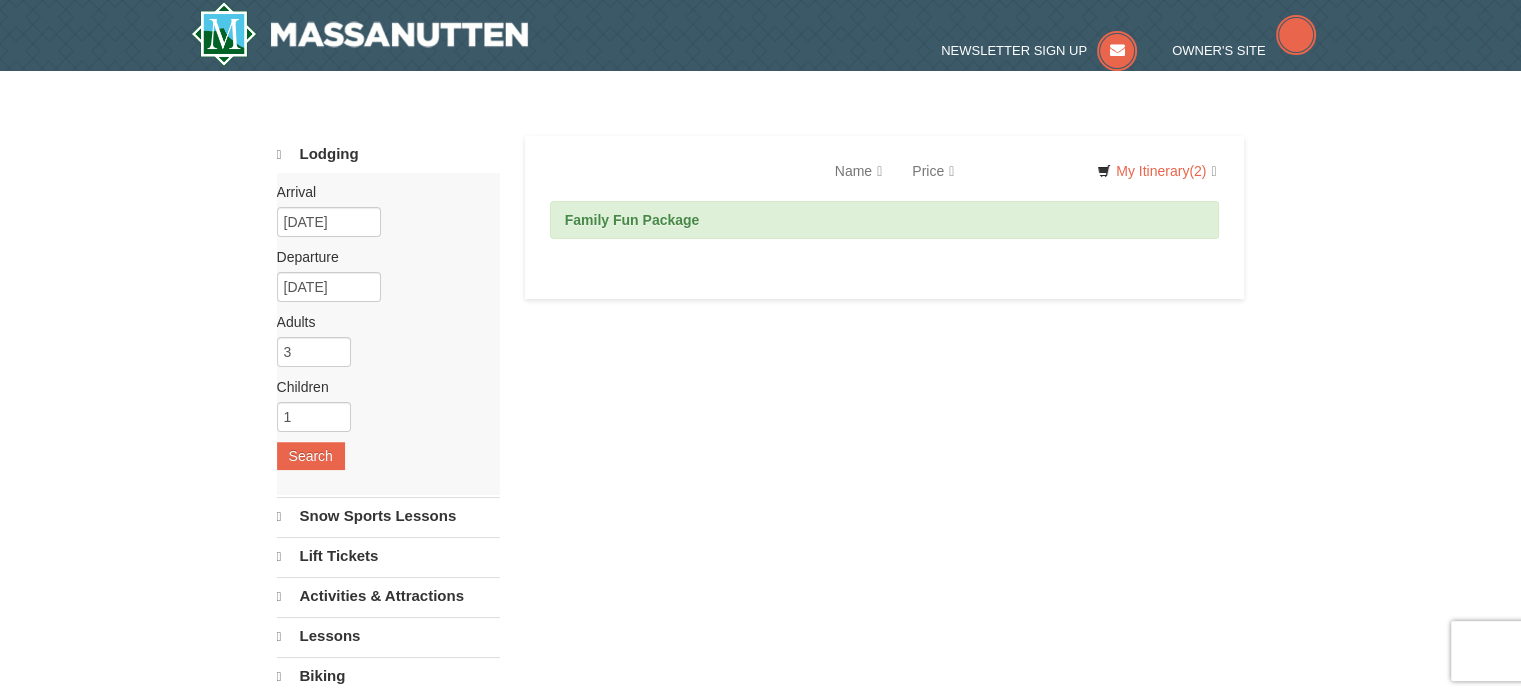 select on "8" 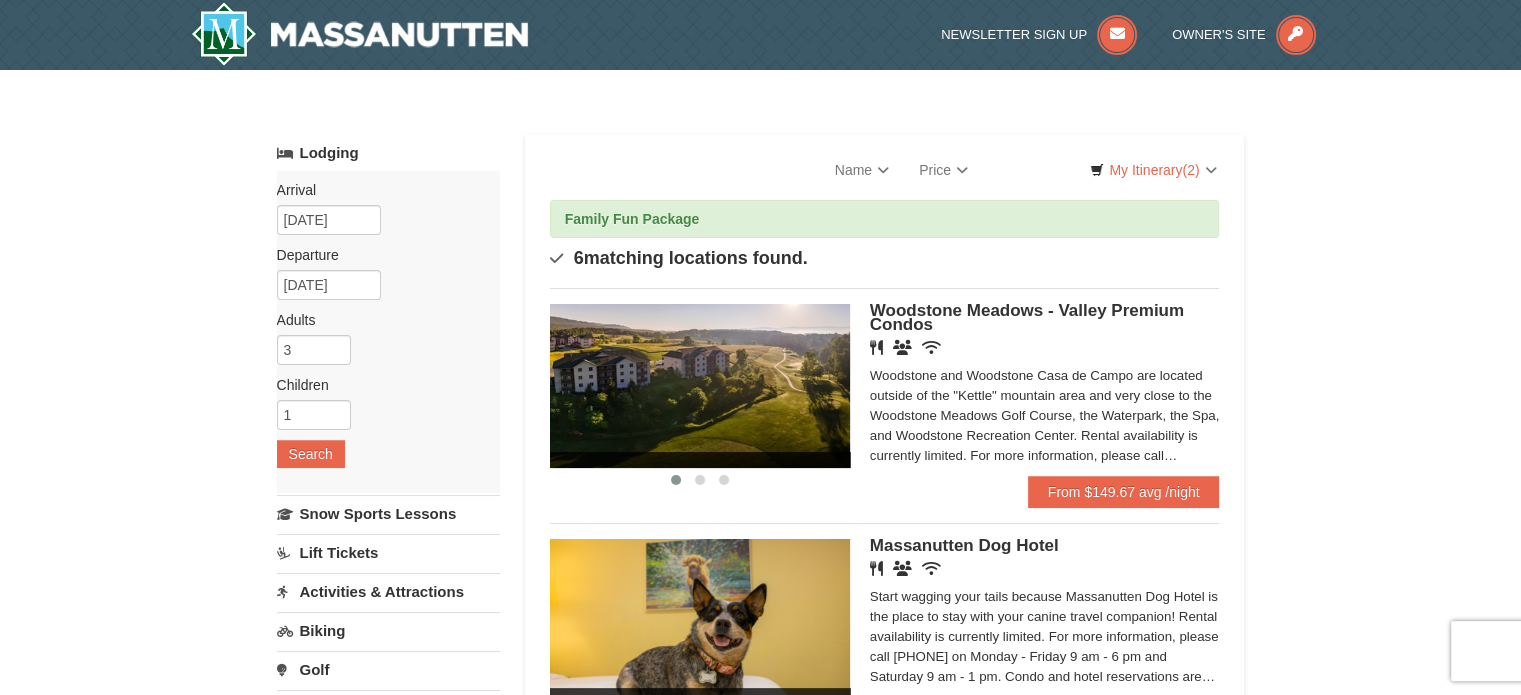 scroll, scrollTop: 0, scrollLeft: 0, axis: both 